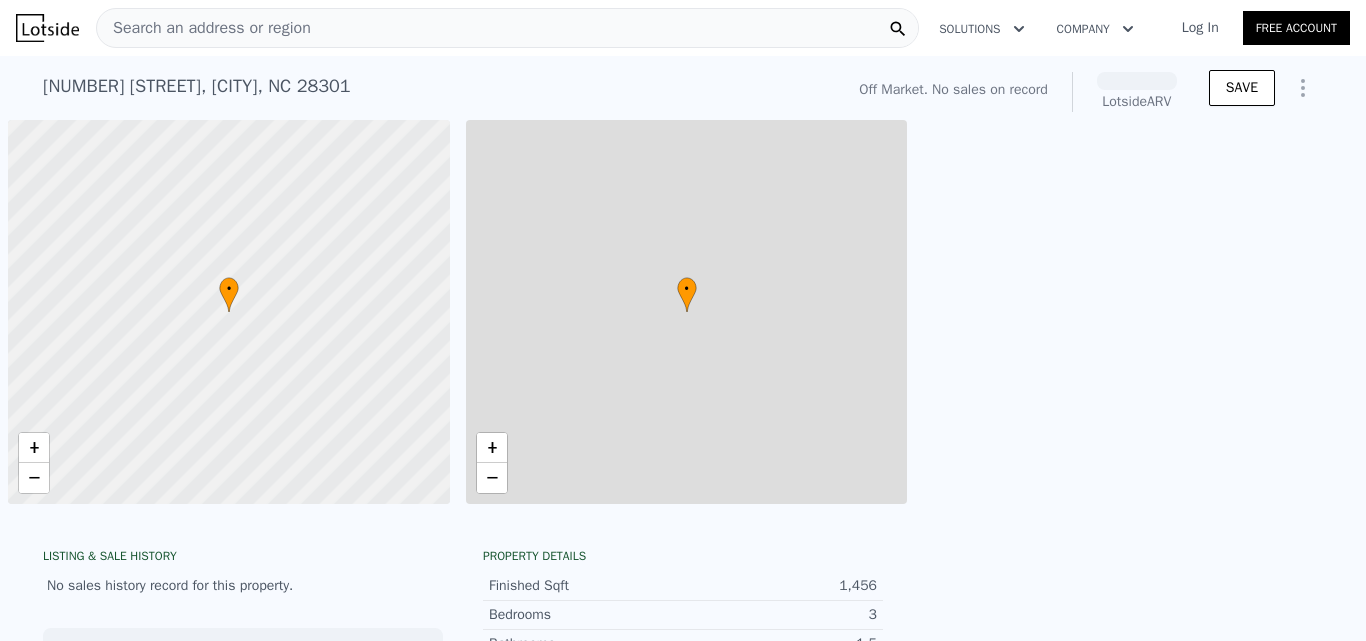 scroll, scrollTop: 0, scrollLeft: 0, axis: both 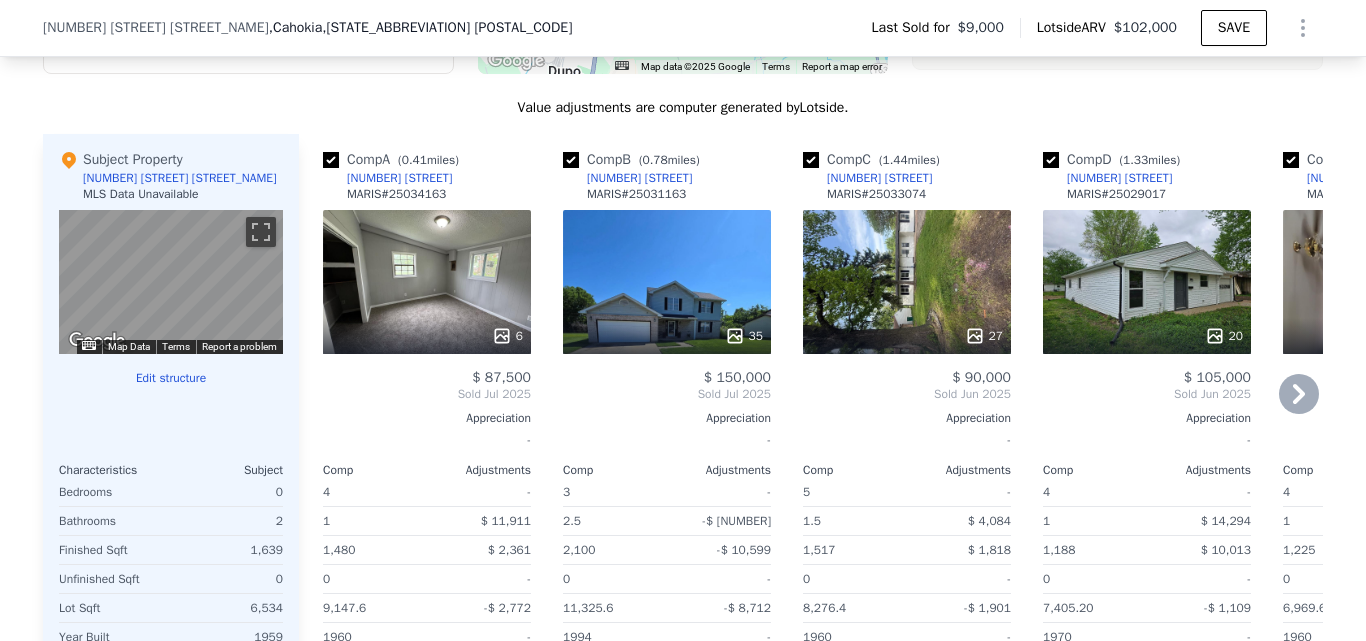 click 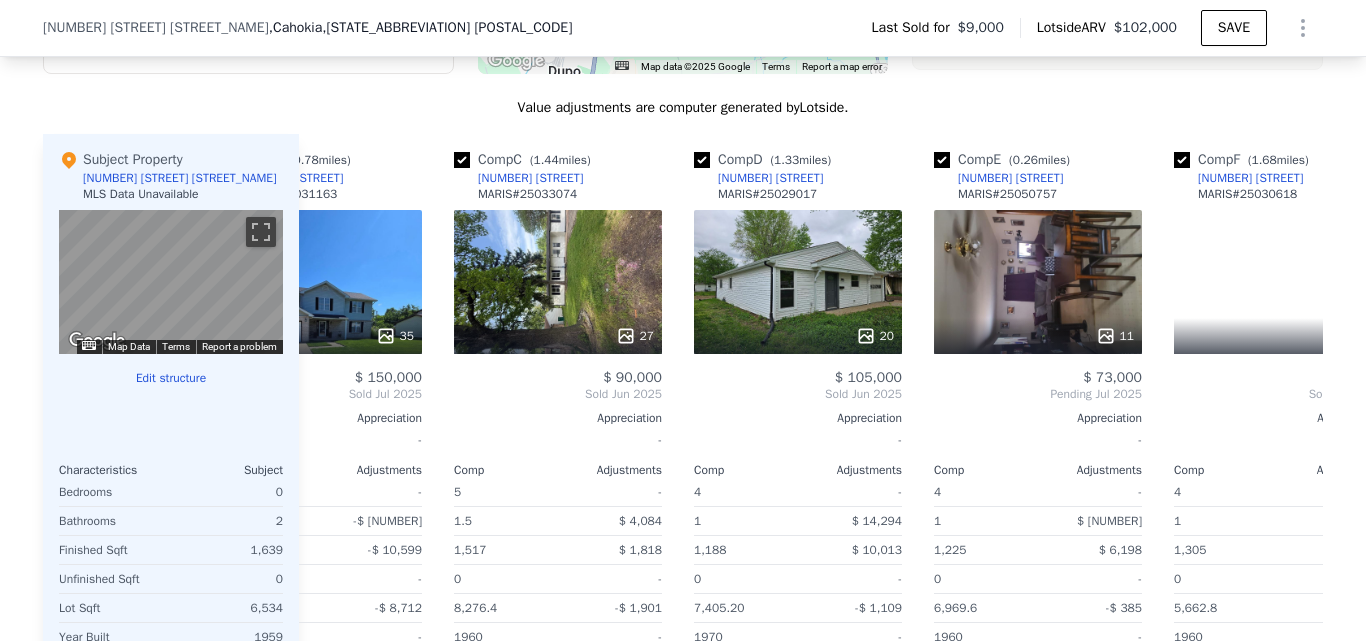 scroll, scrollTop: 0, scrollLeft: 480, axis: horizontal 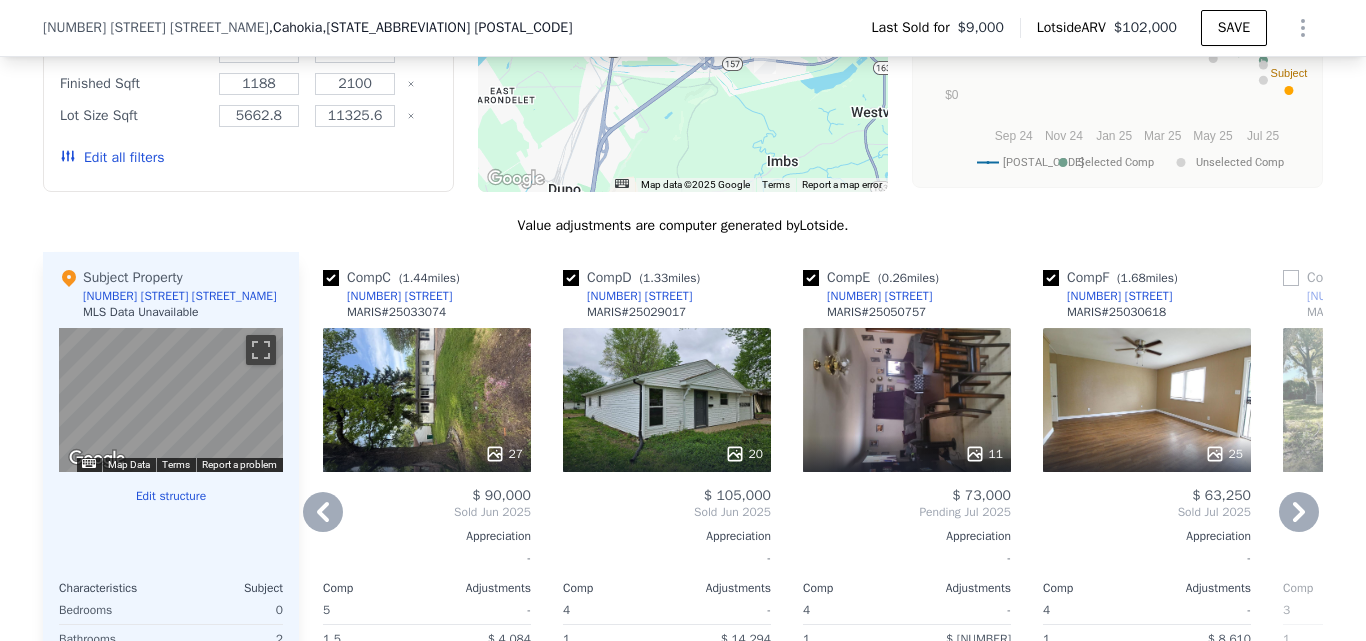 click 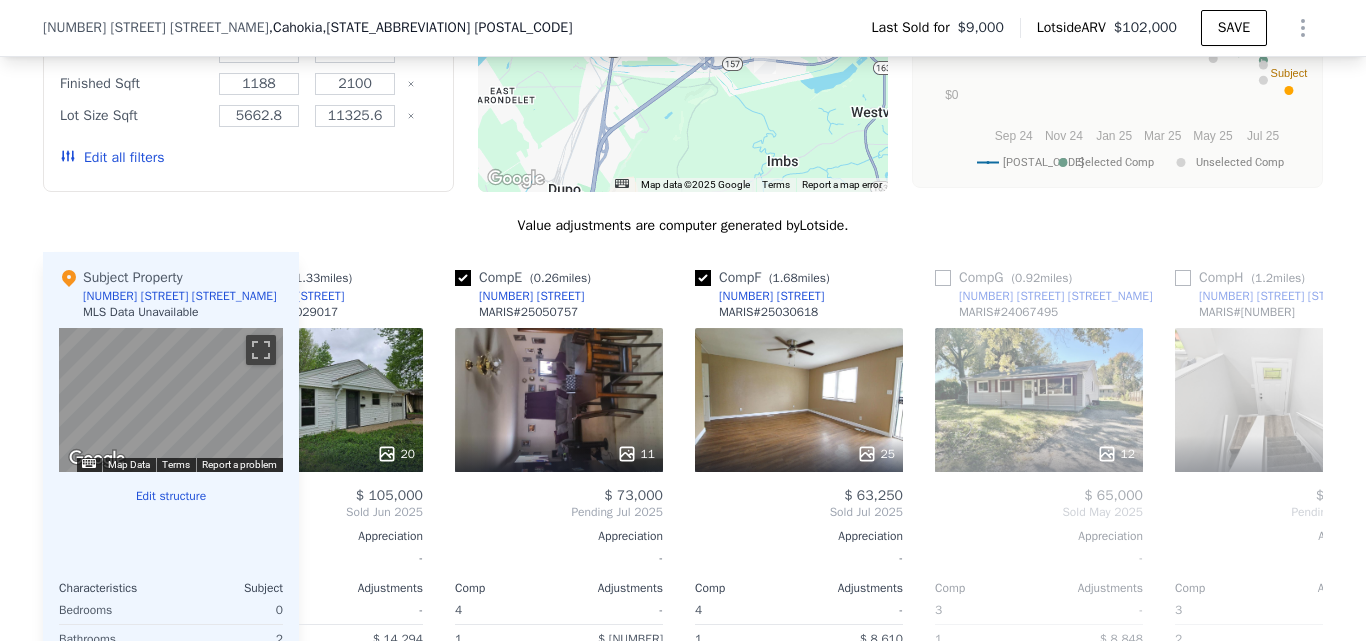 scroll, scrollTop: 0, scrollLeft: 960, axis: horizontal 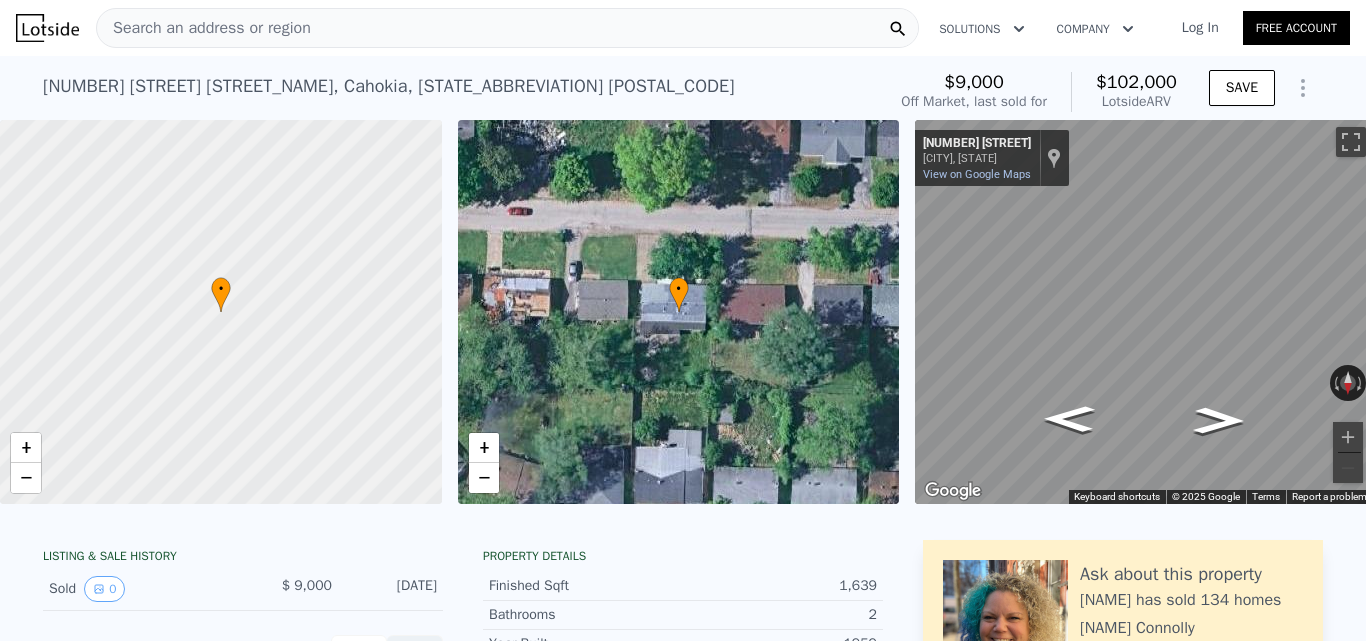 click on "Search an address or region" at bounding box center [507, 28] 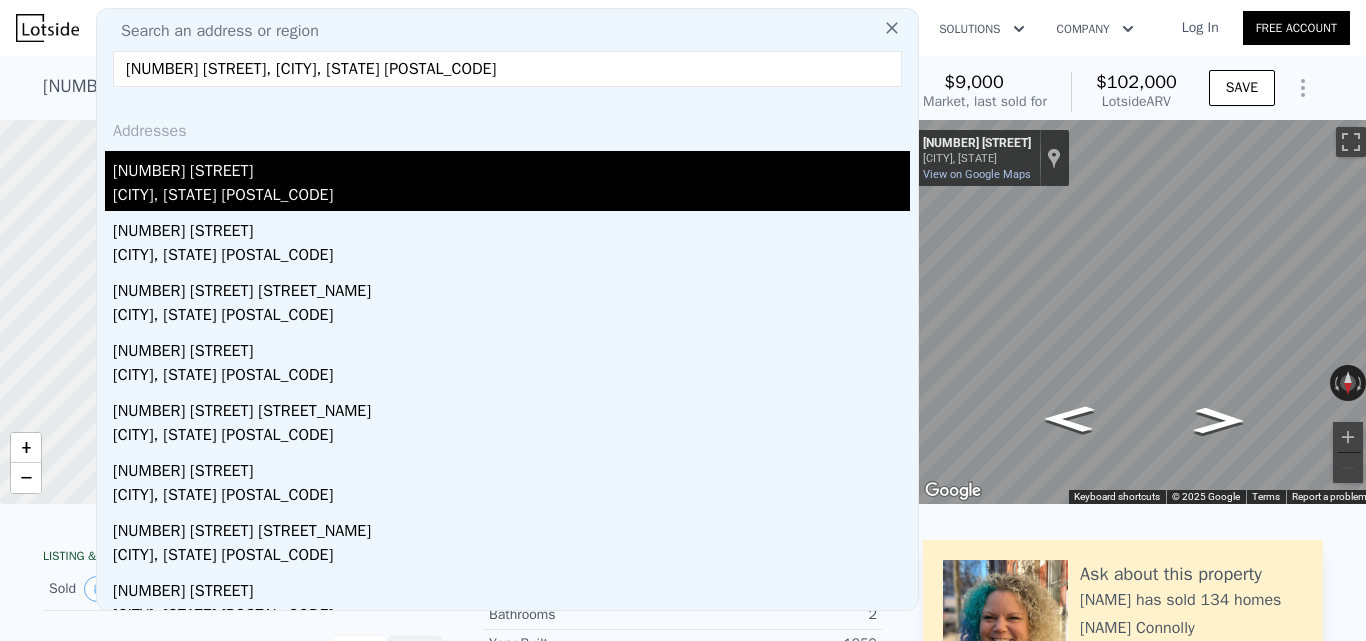 type on "[NUMBER] [STREET], [CITY], [STATE] [POSTAL_CODE]" 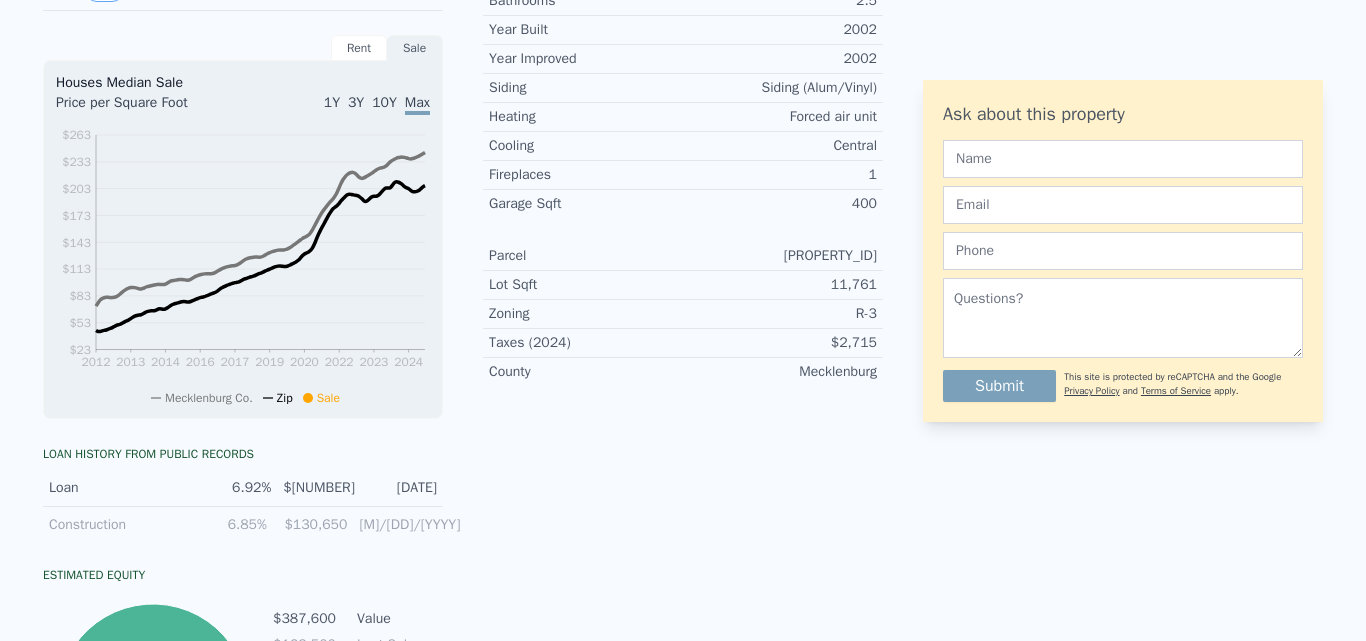 scroll, scrollTop: 7, scrollLeft: 0, axis: vertical 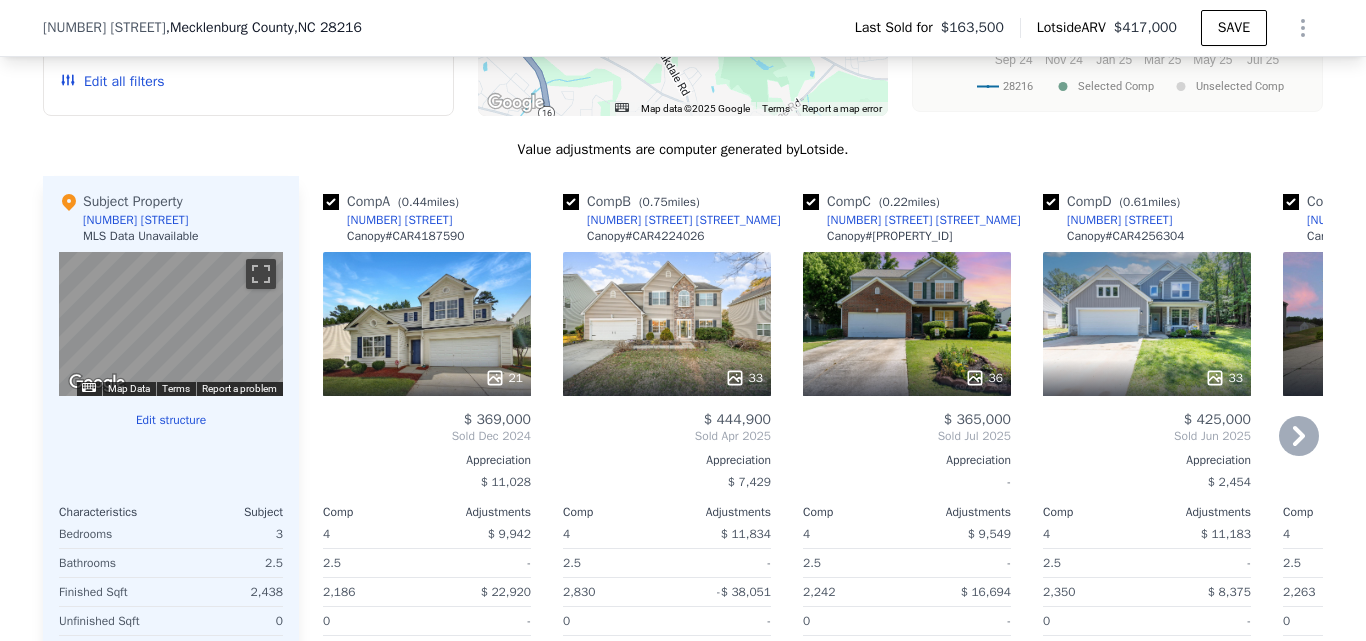 click on "21" at bounding box center (427, 324) 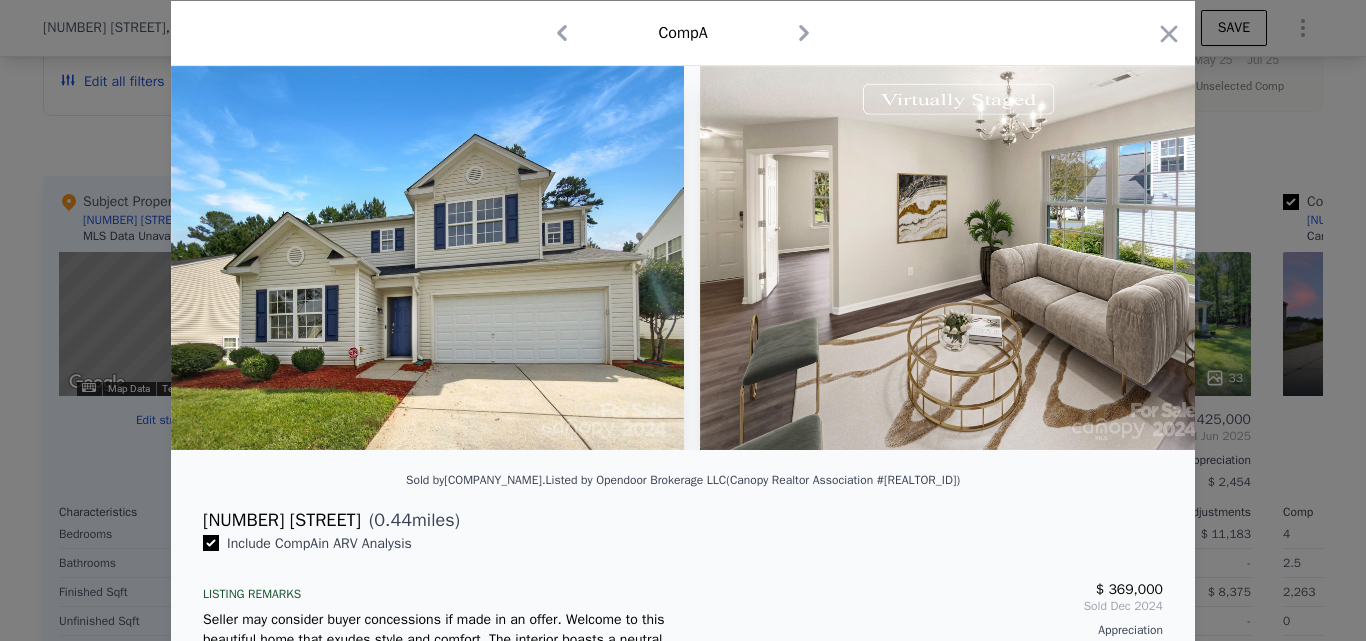 scroll, scrollTop: 55, scrollLeft: 0, axis: vertical 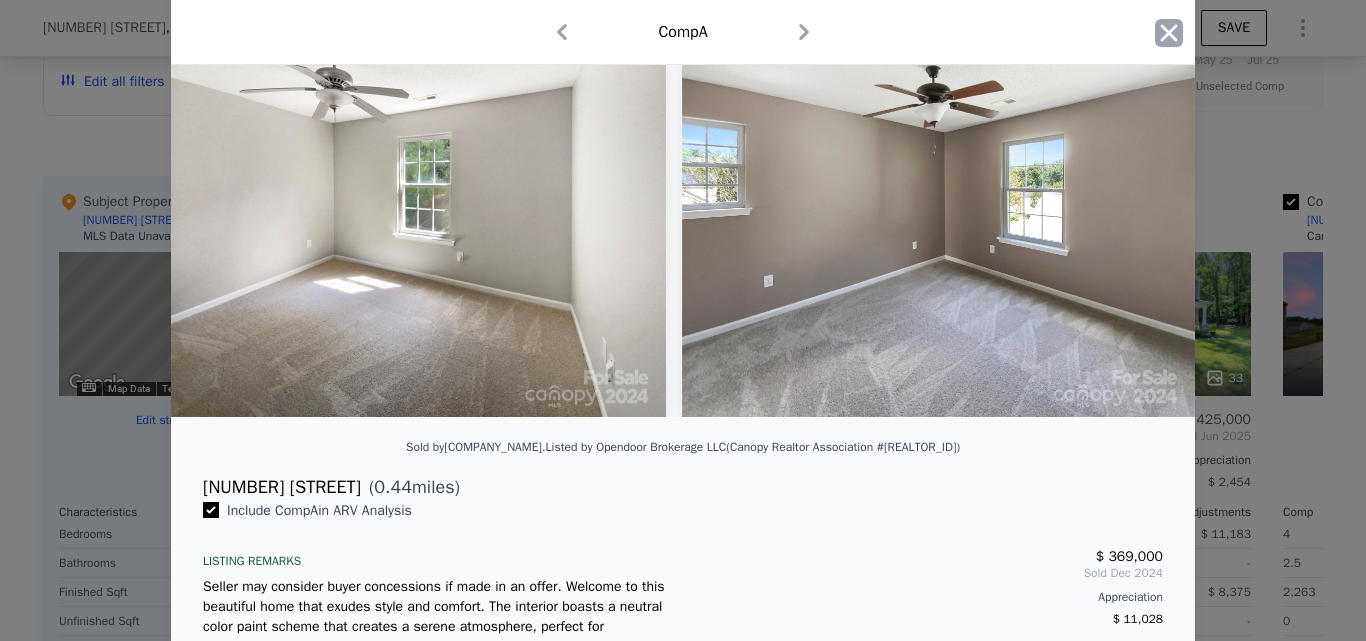 click 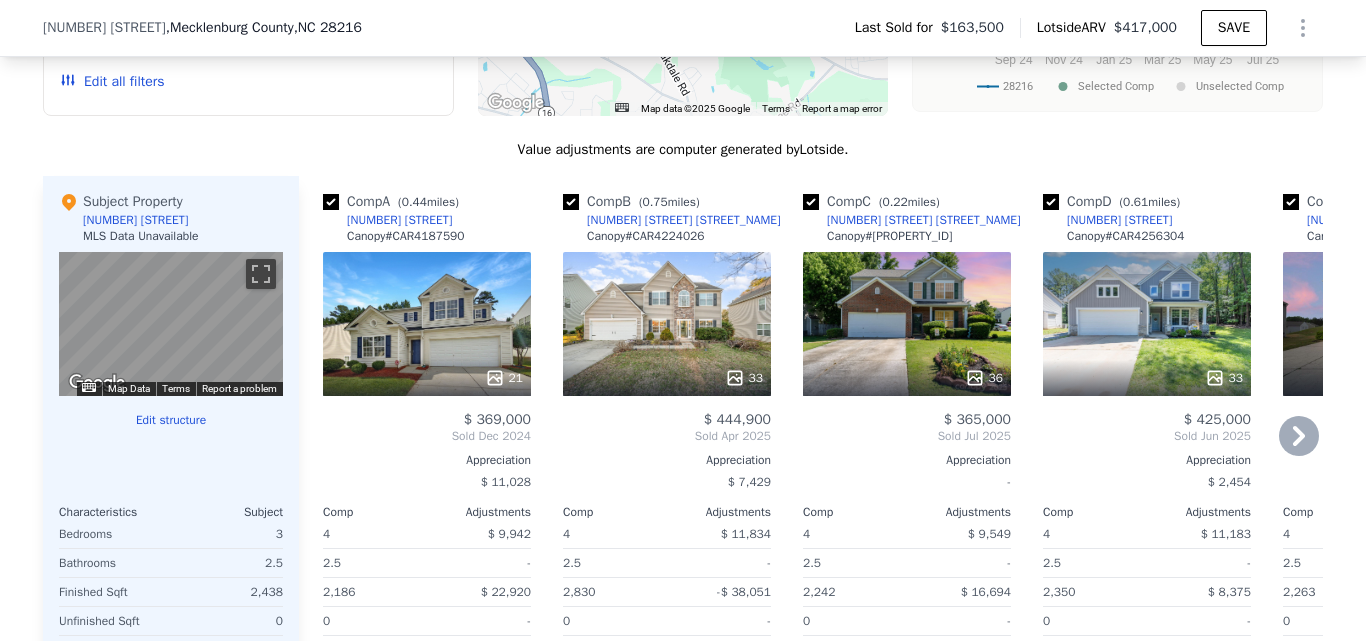 click on "33" at bounding box center [667, 324] 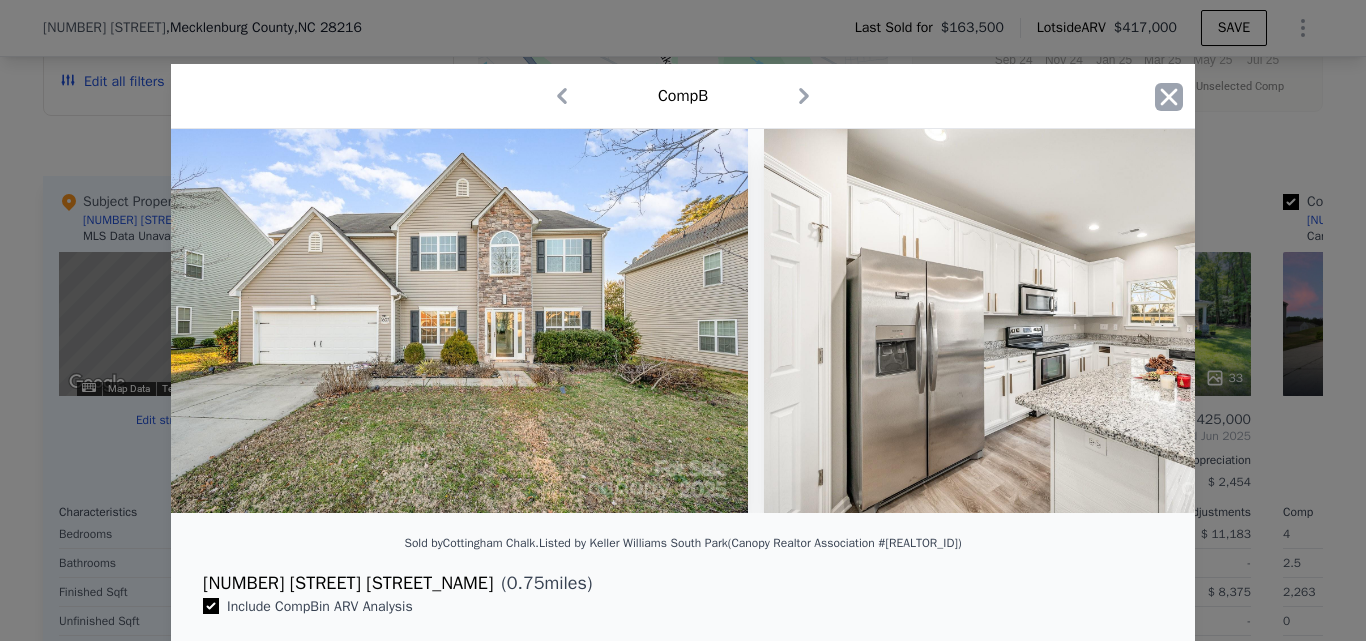 click 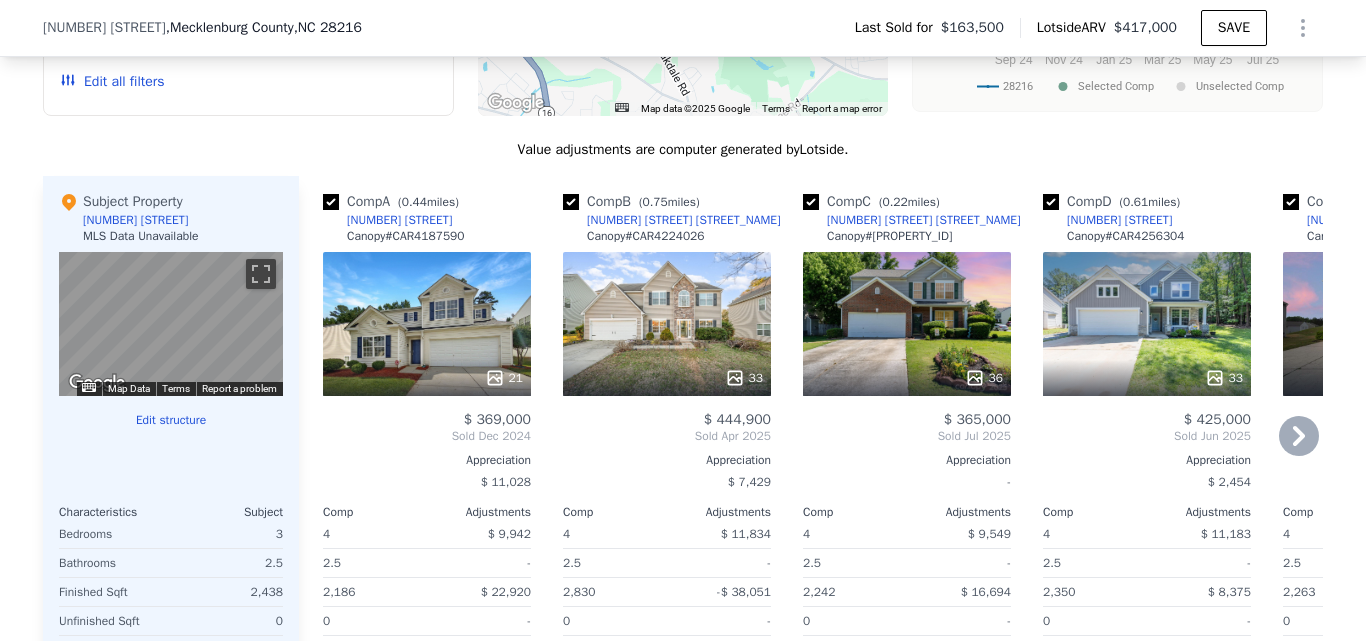 click on "36" at bounding box center [907, 324] 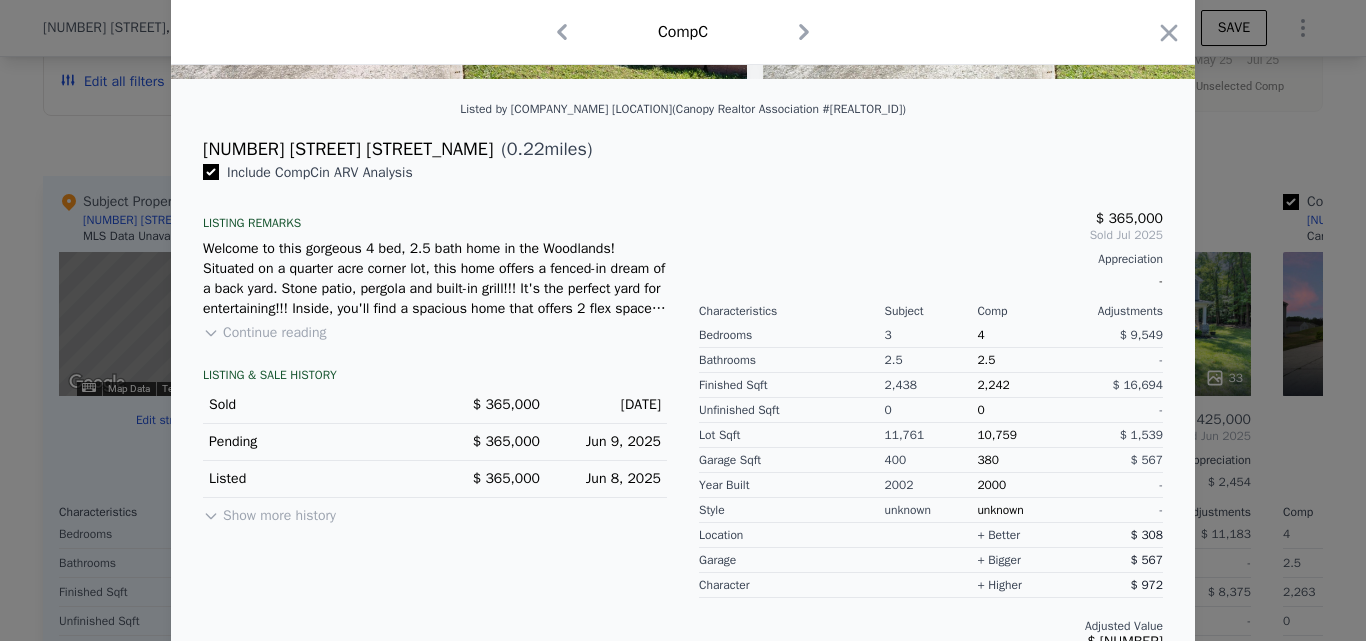 scroll, scrollTop: 474, scrollLeft: 0, axis: vertical 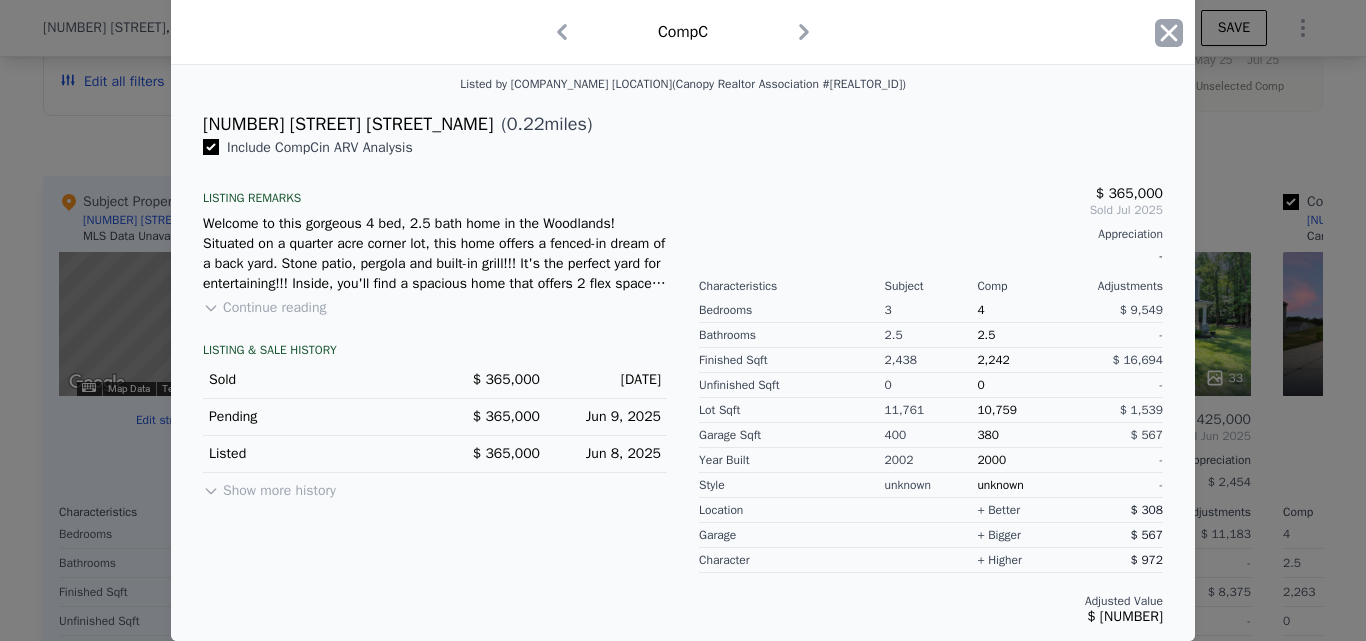 click 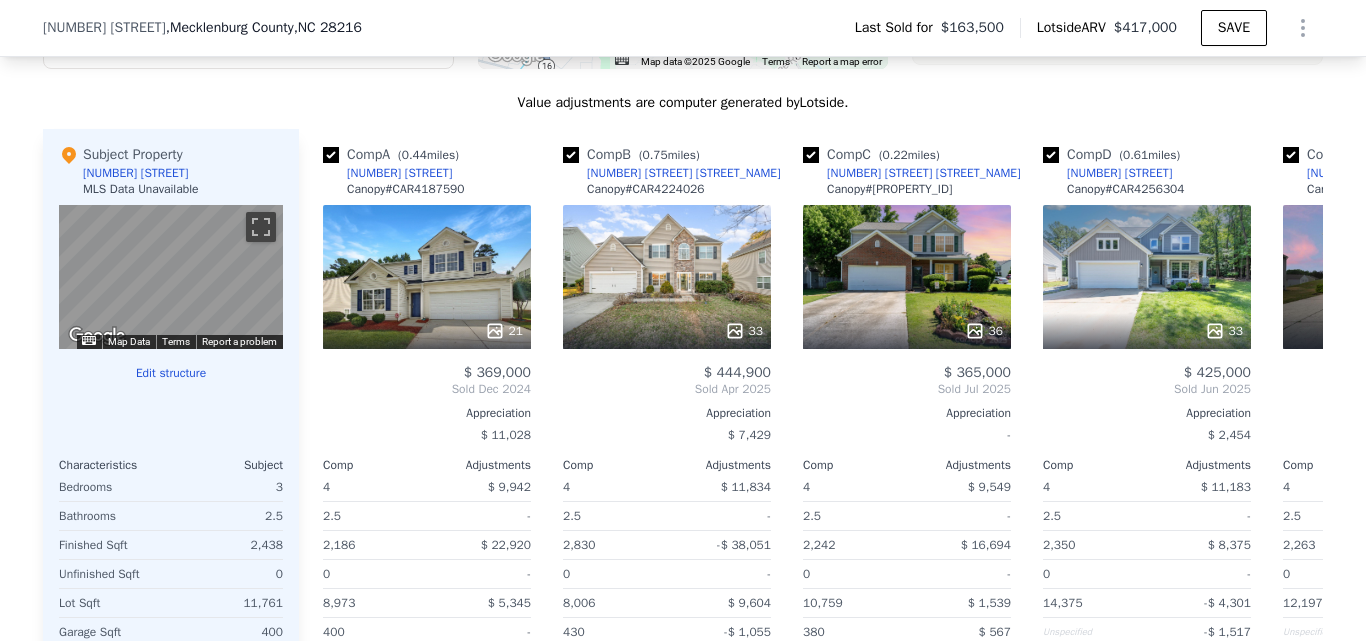 scroll, scrollTop: 1981, scrollLeft: 0, axis: vertical 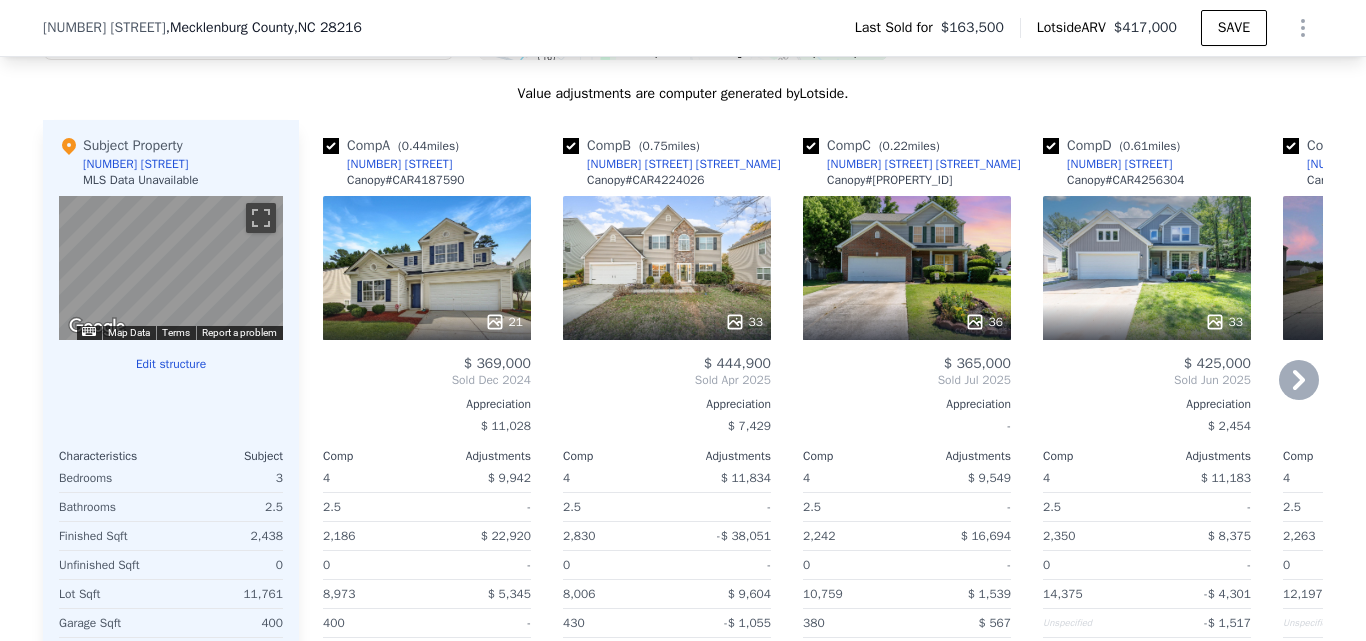 click 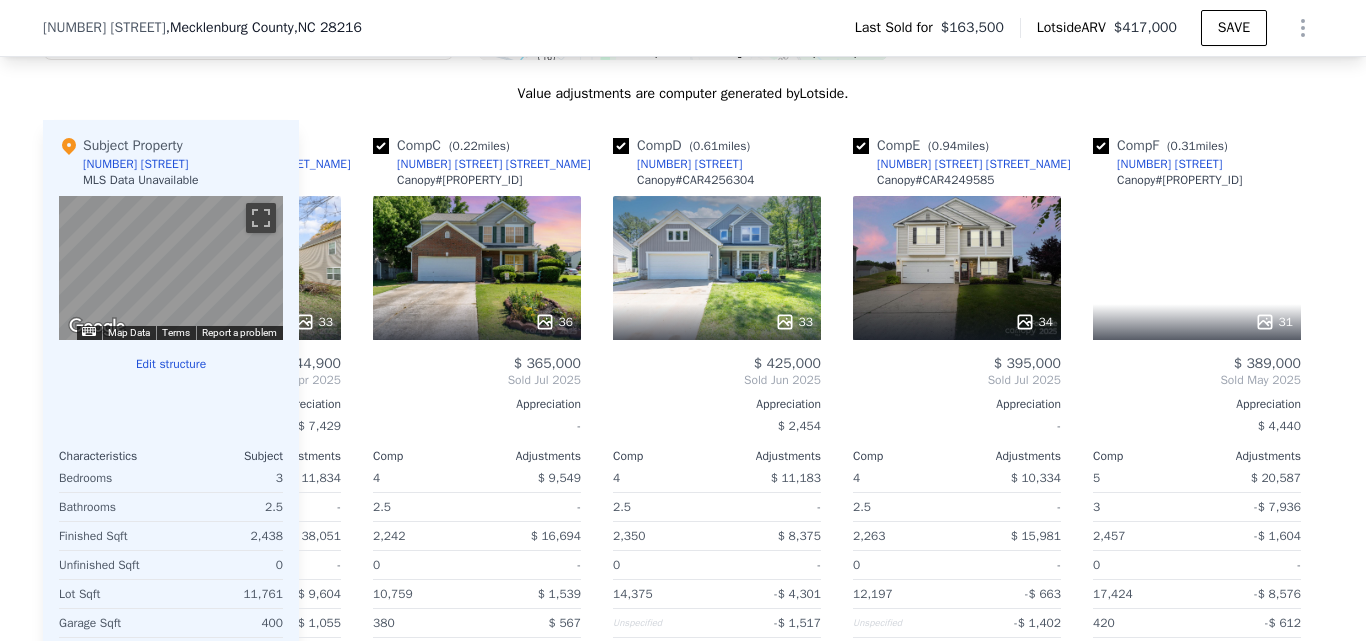 scroll, scrollTop: 0, scrollLeft: 480, axis: horizontal 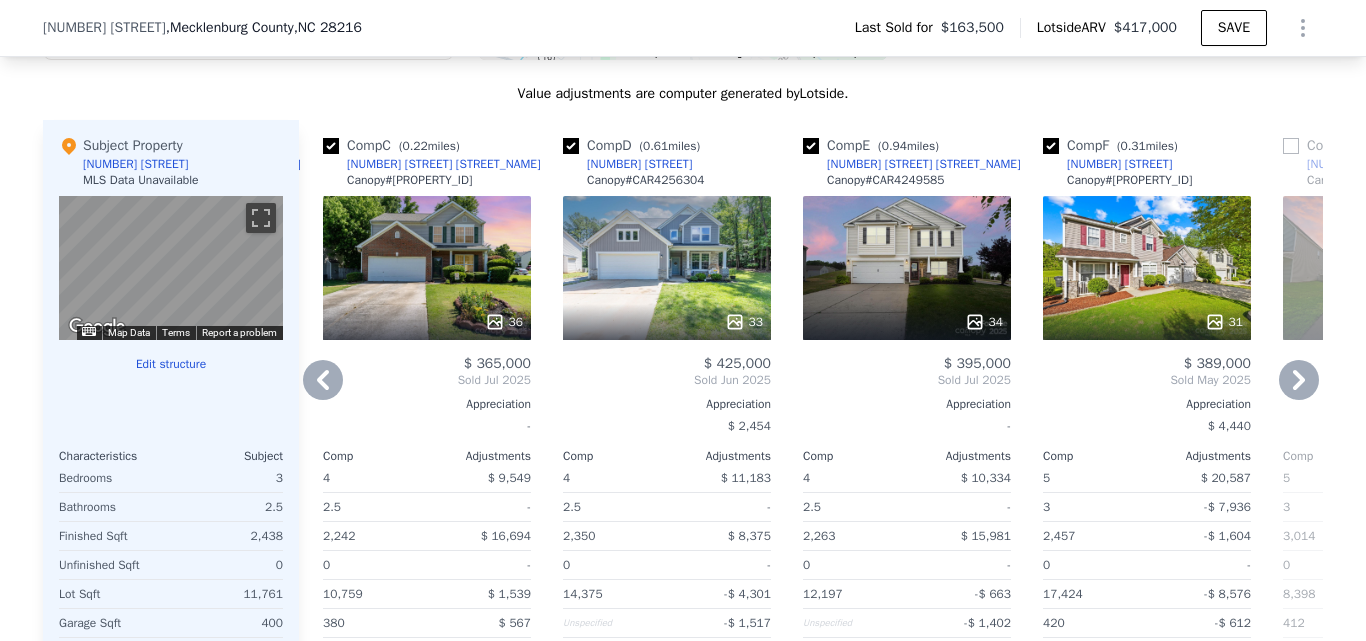 click on "33" at bounding box center [667, 322] 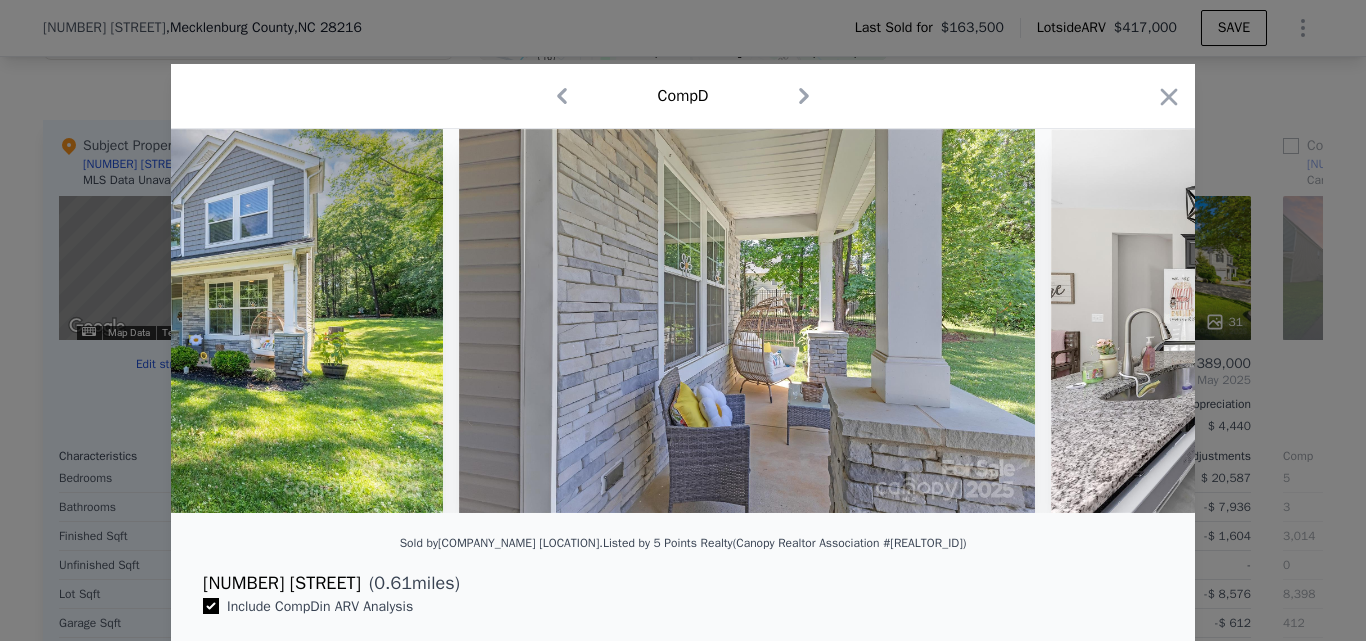 scroll, scrollTop: 0, scrollLeft: 2688, axis: horizontal 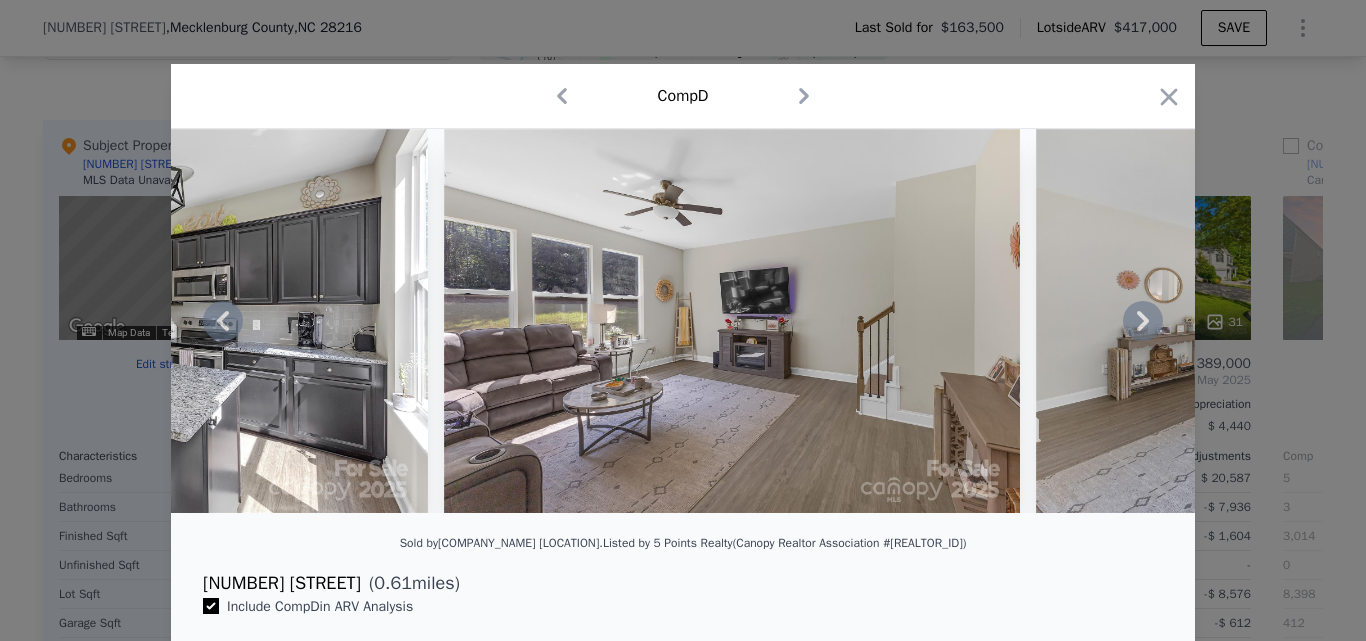drag, startPoint x: 1159, startPoint y: 105, endPoint x: 522, endPoint y: 251, distance: 653.5174 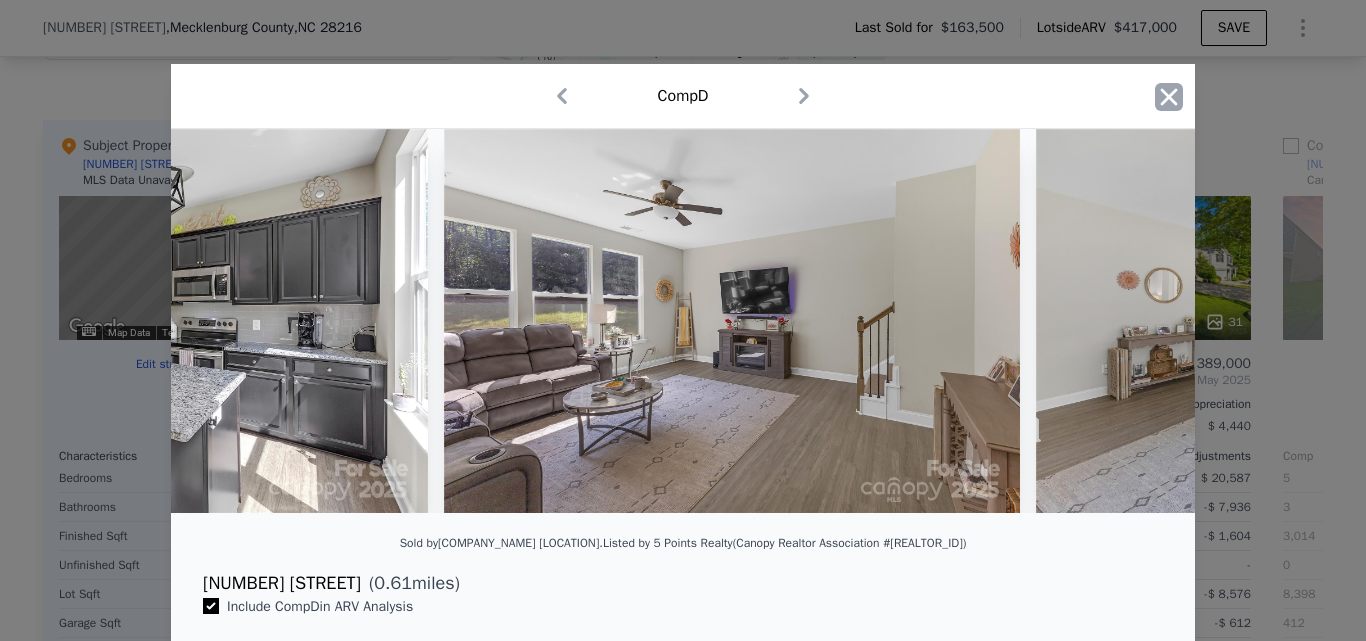 click 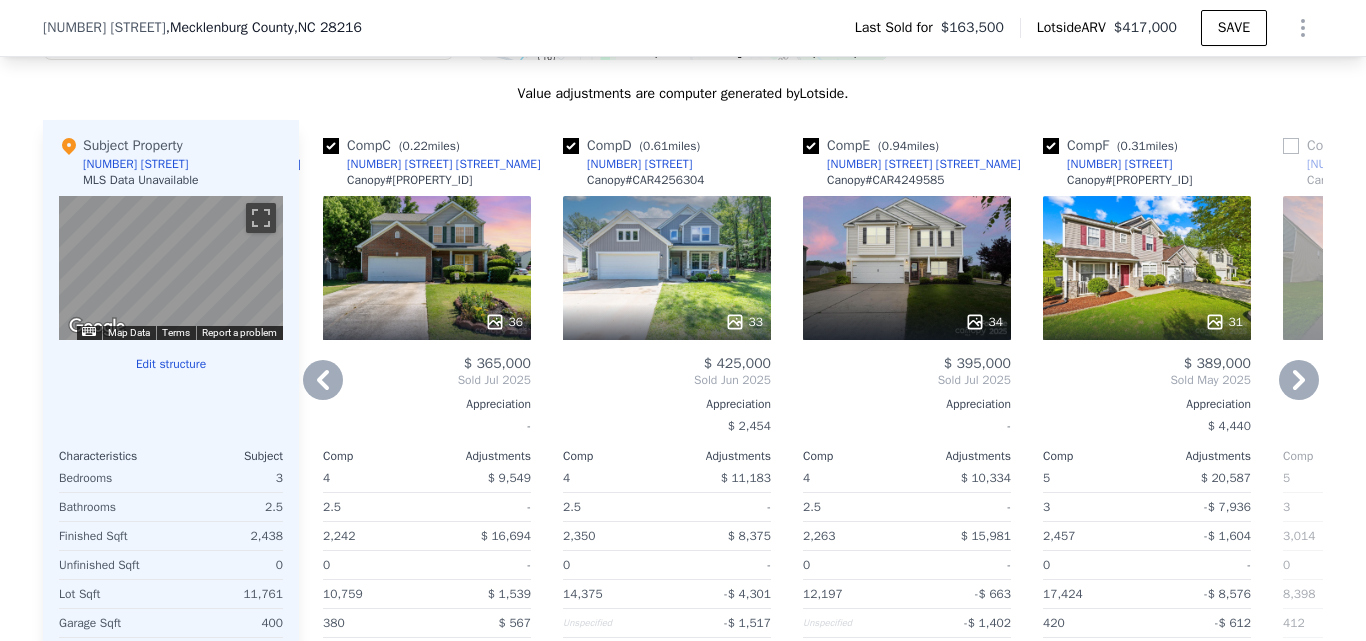 click on "36" at bounding box center [427, 268] 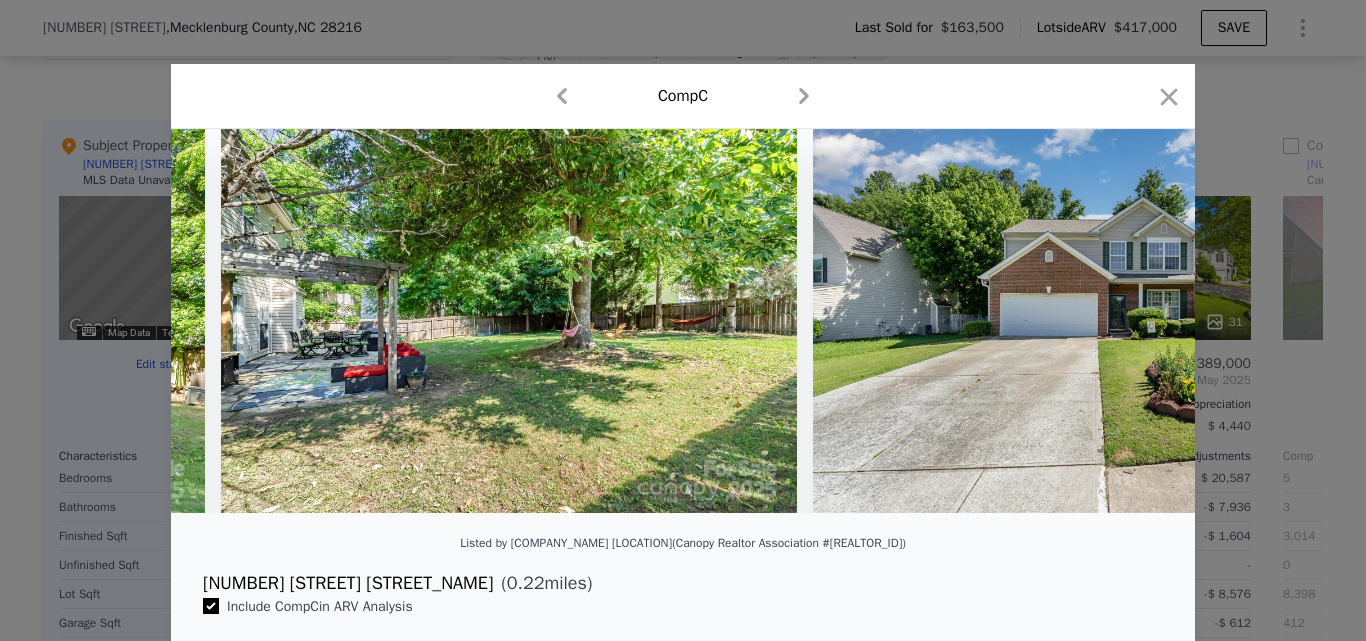 scroll, scrollTop: 0, scrollLeft: 20277, axis: horizontal 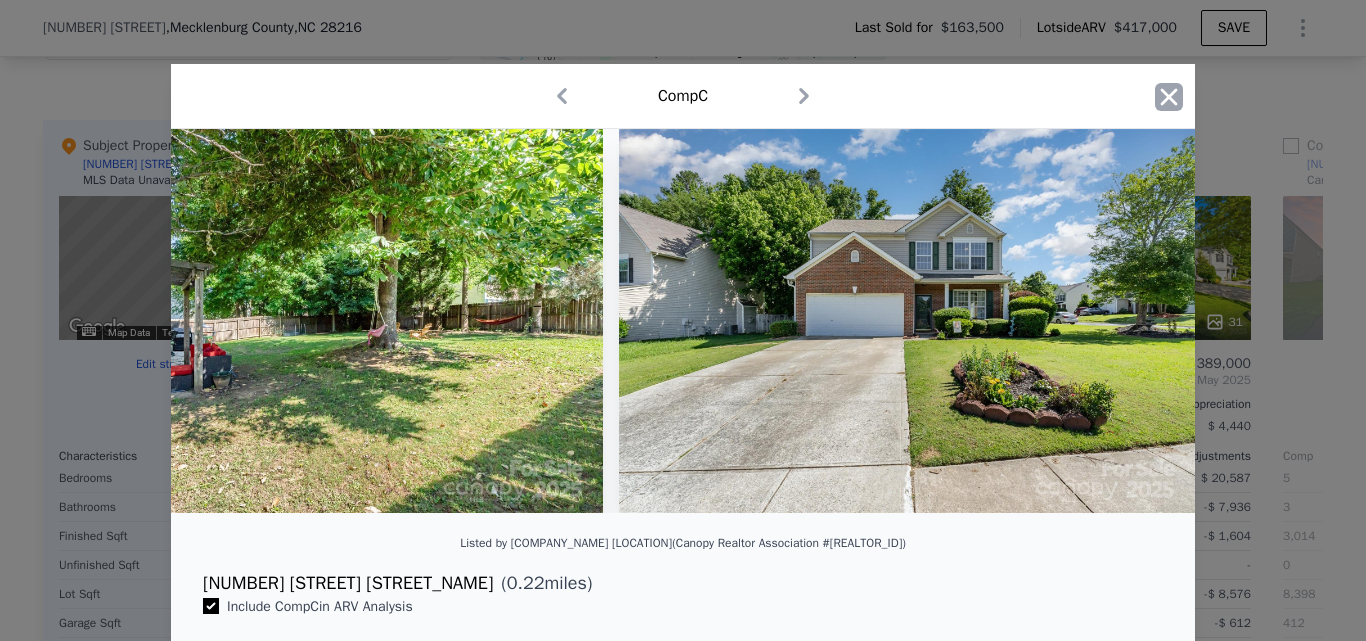 click 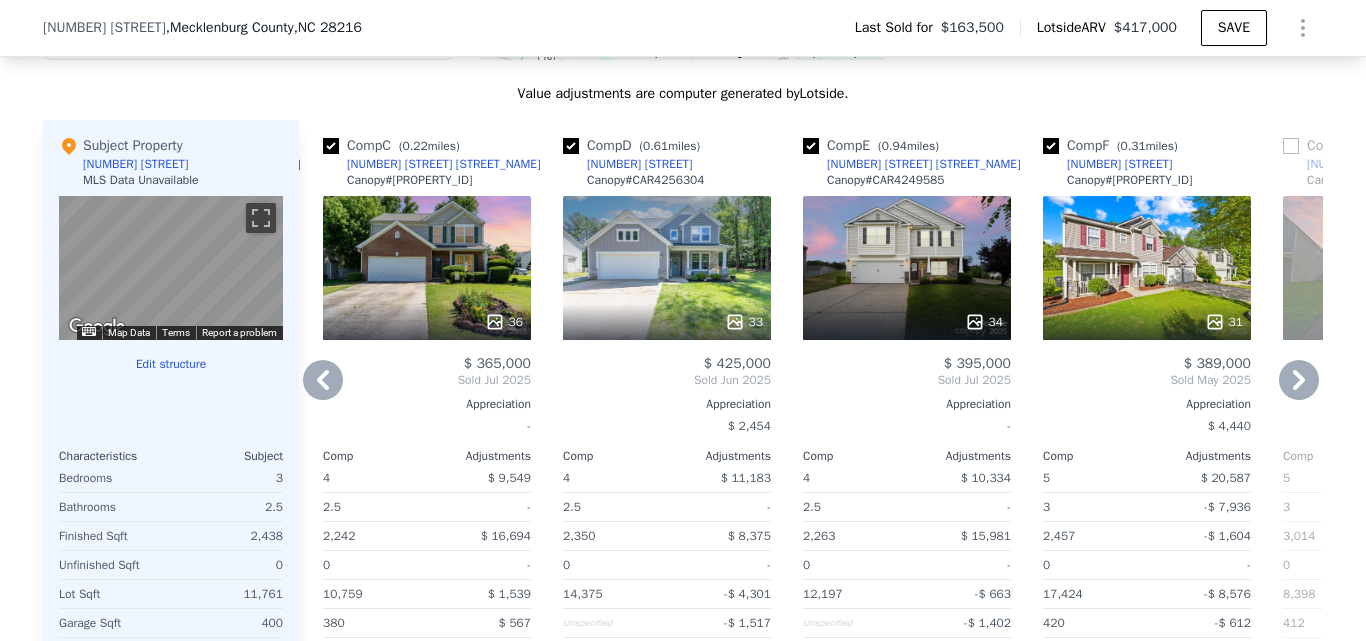 click on "$ 453,300" at bounding box center (1387, 364) 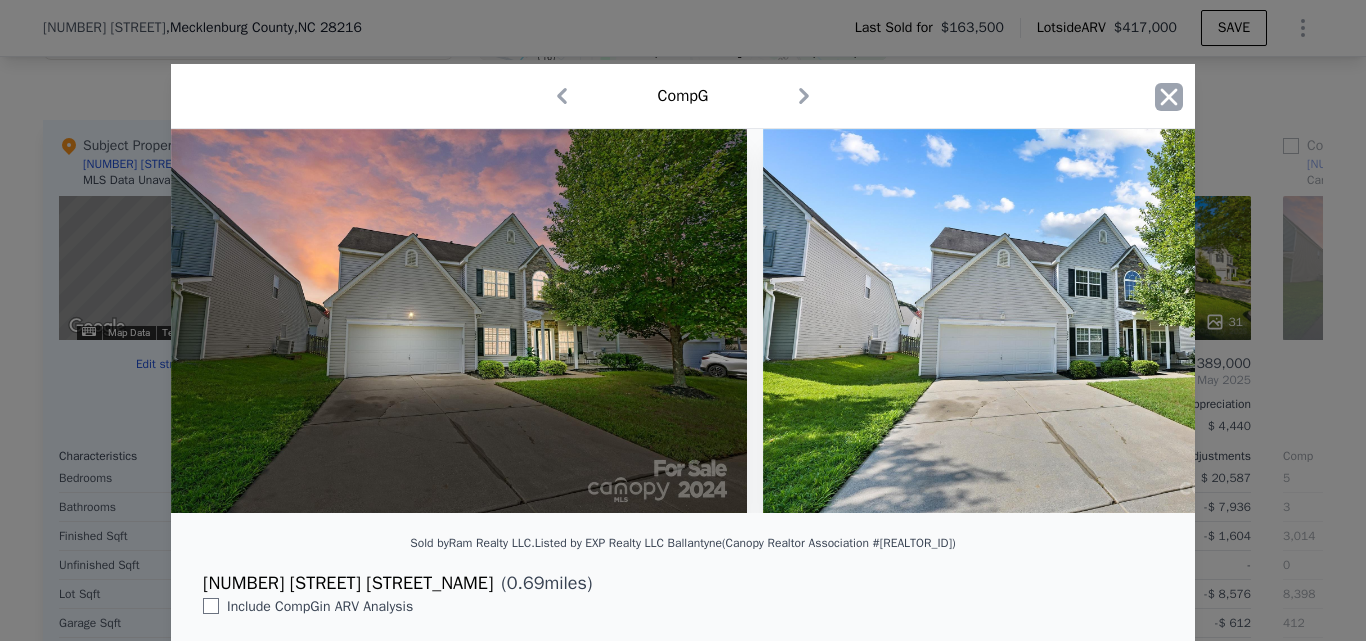 click 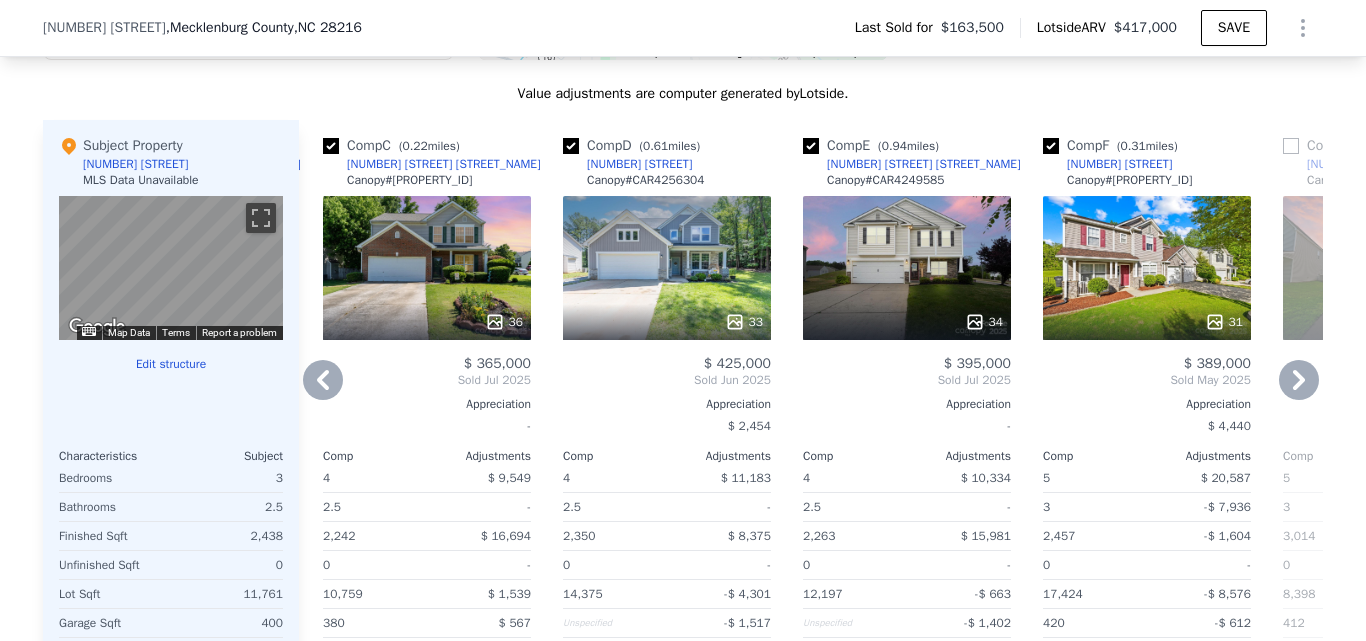 click on "31" at bounding box center [1147, 268] 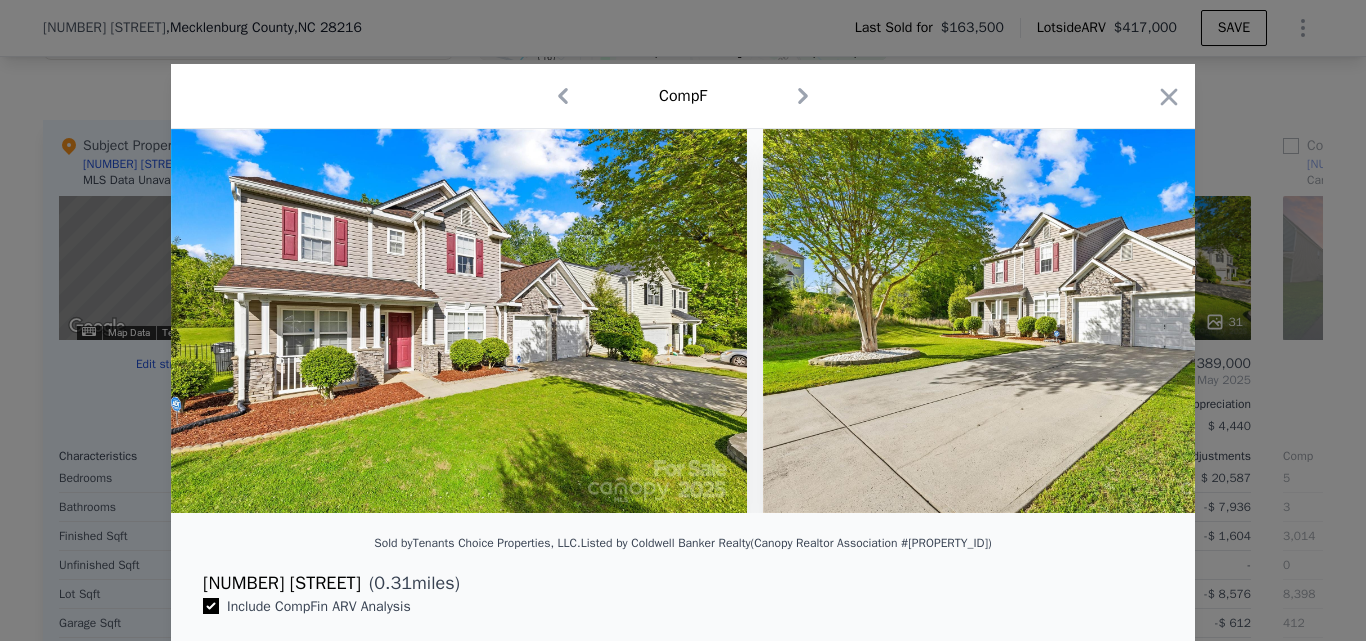 click at bounding box center [683, 320] 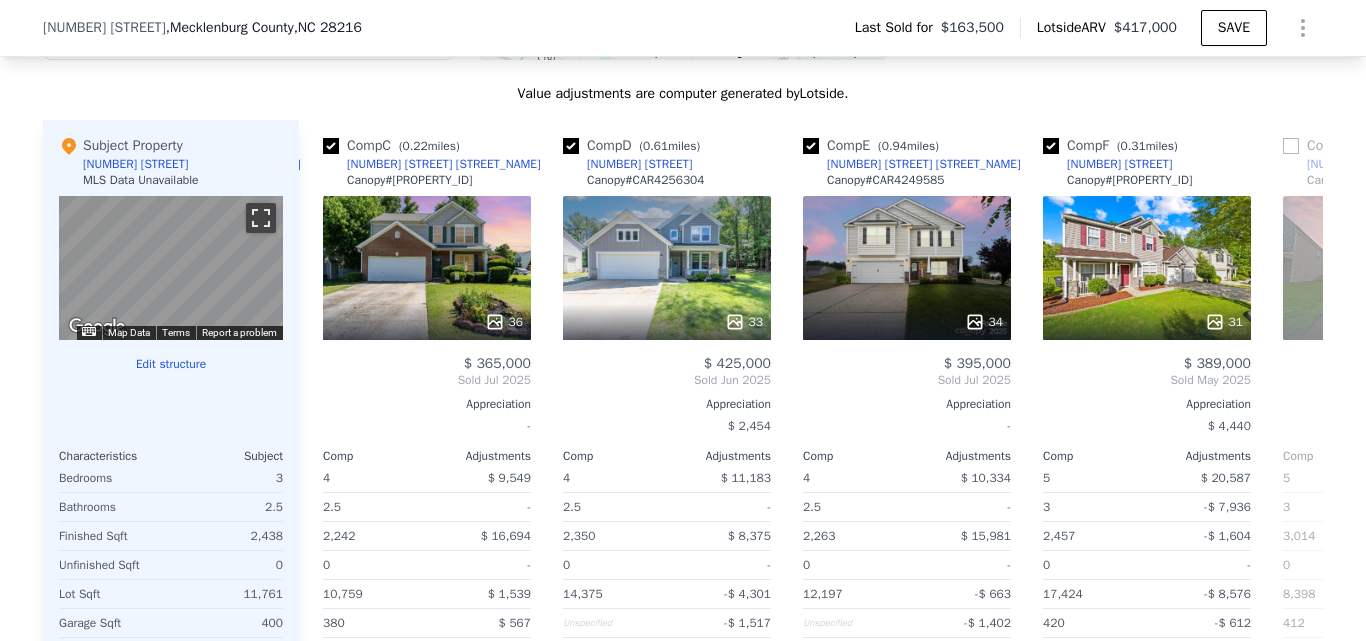 click at bounding box center [261, 218] 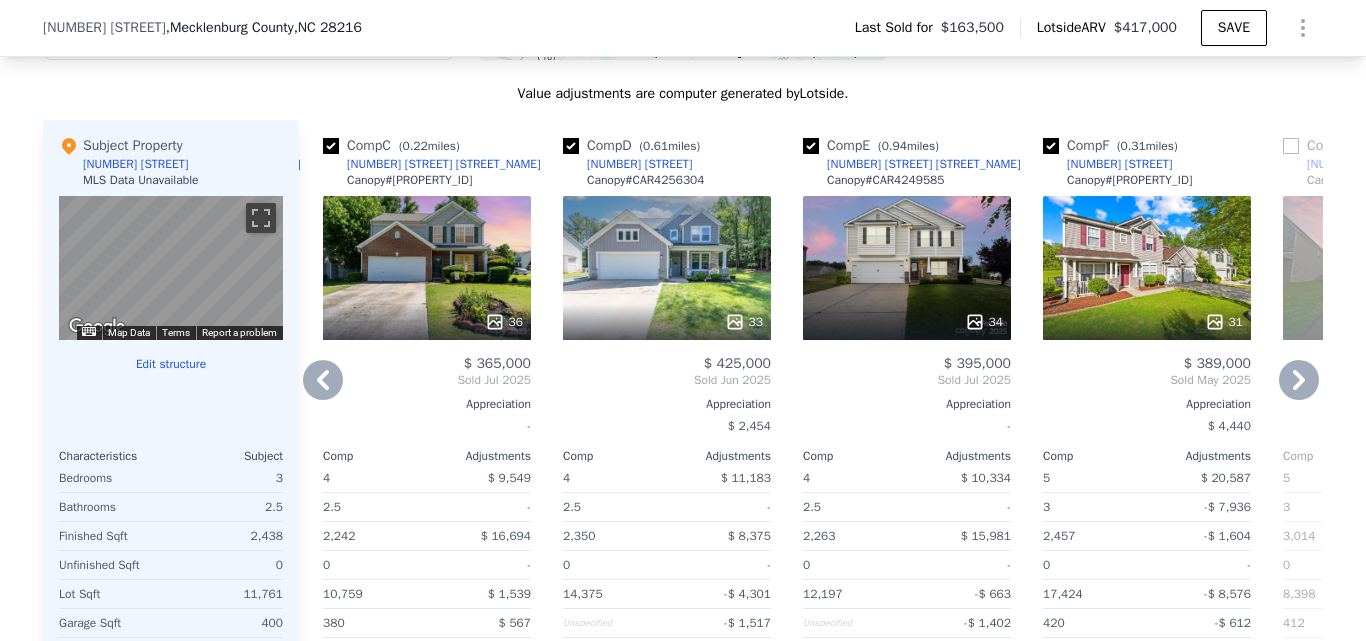 click on "31" at bounding box center (1147, 268) 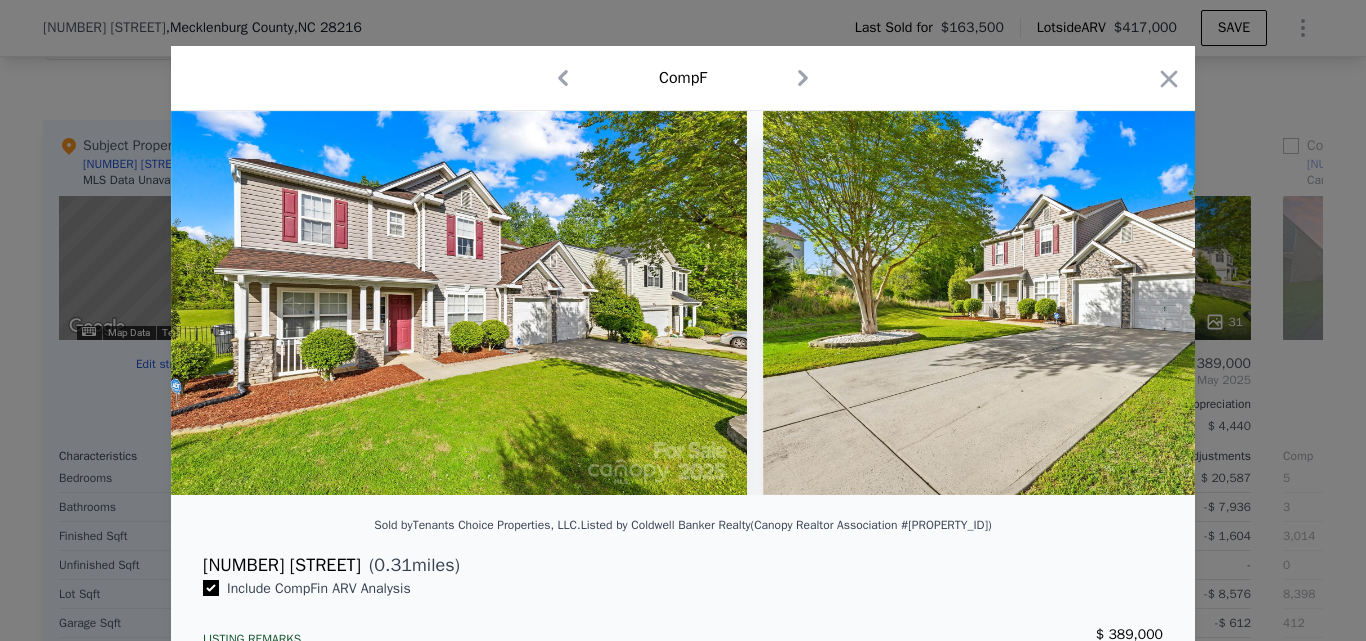 scroll, scrollTop: 5, scrollLeft: 0, axis: vertical 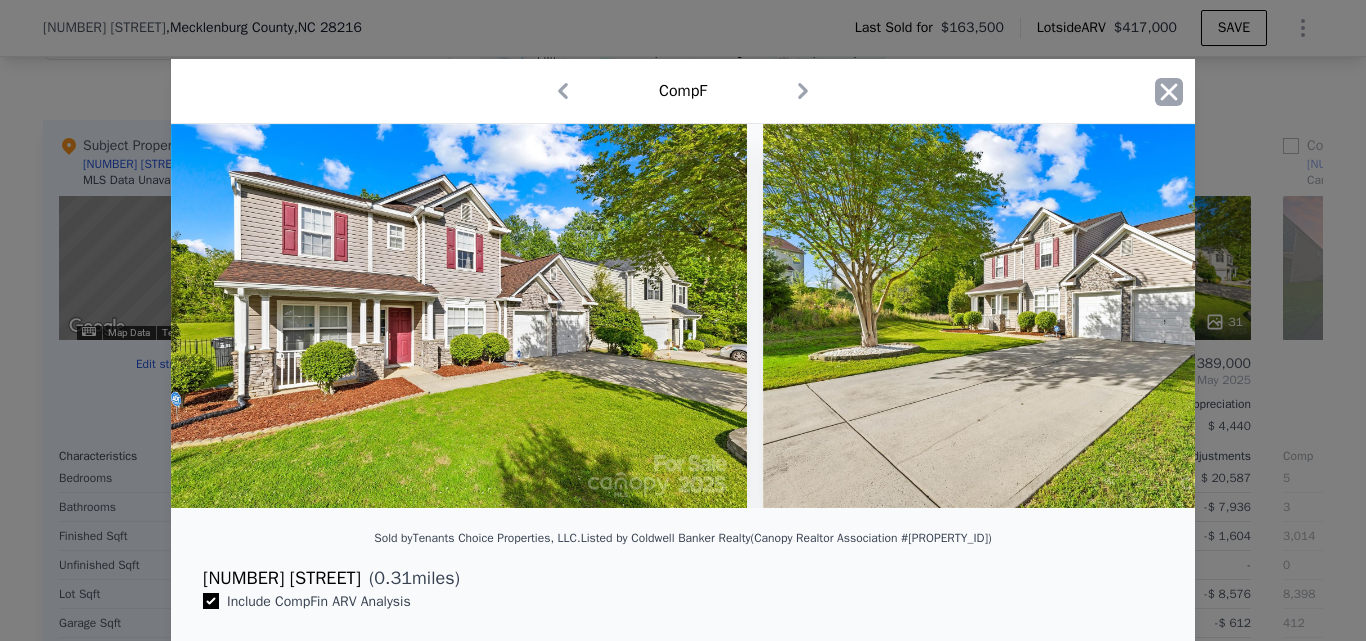 click 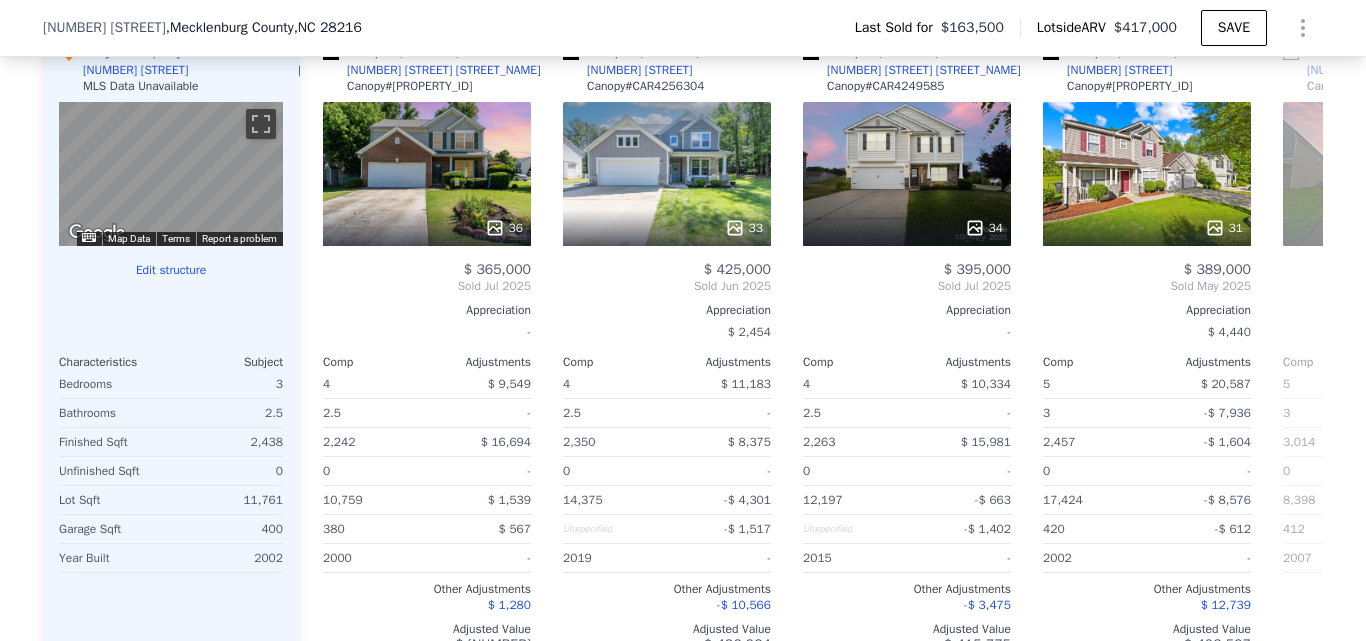 scroll, scrollTop: 2037, scrollLeft: 0, axis: vertical 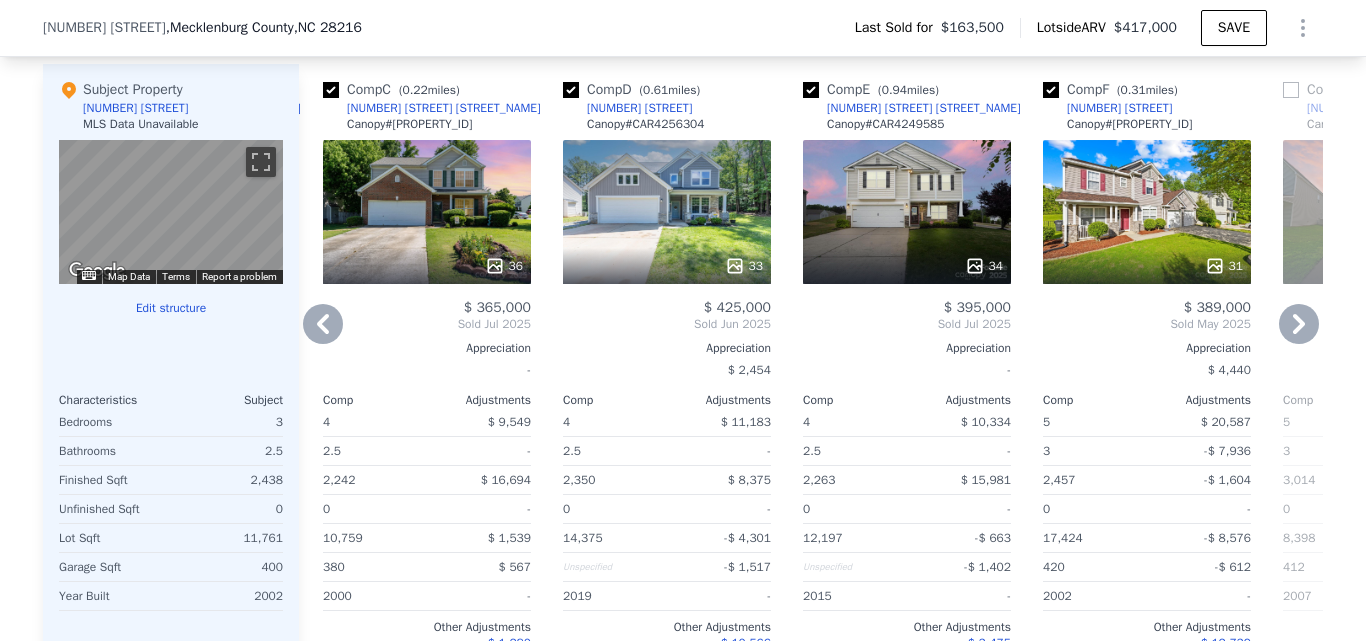 click on "$ 453,300" at bounding box center [1387, 308] 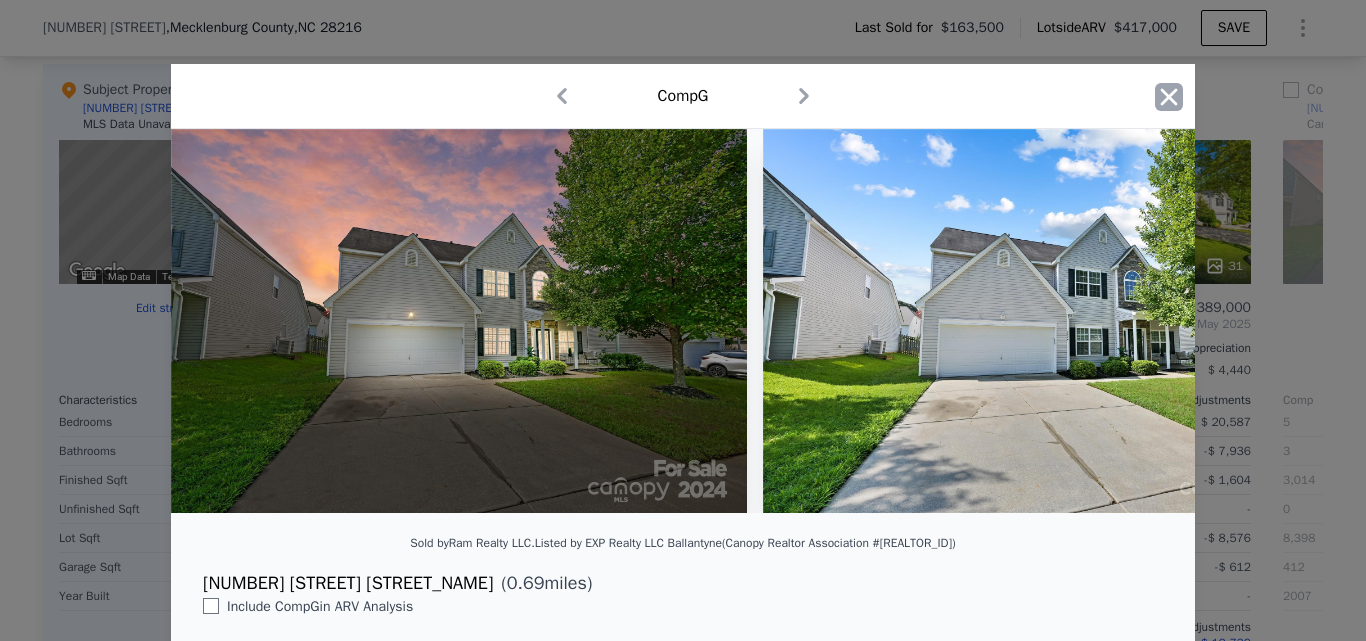 click 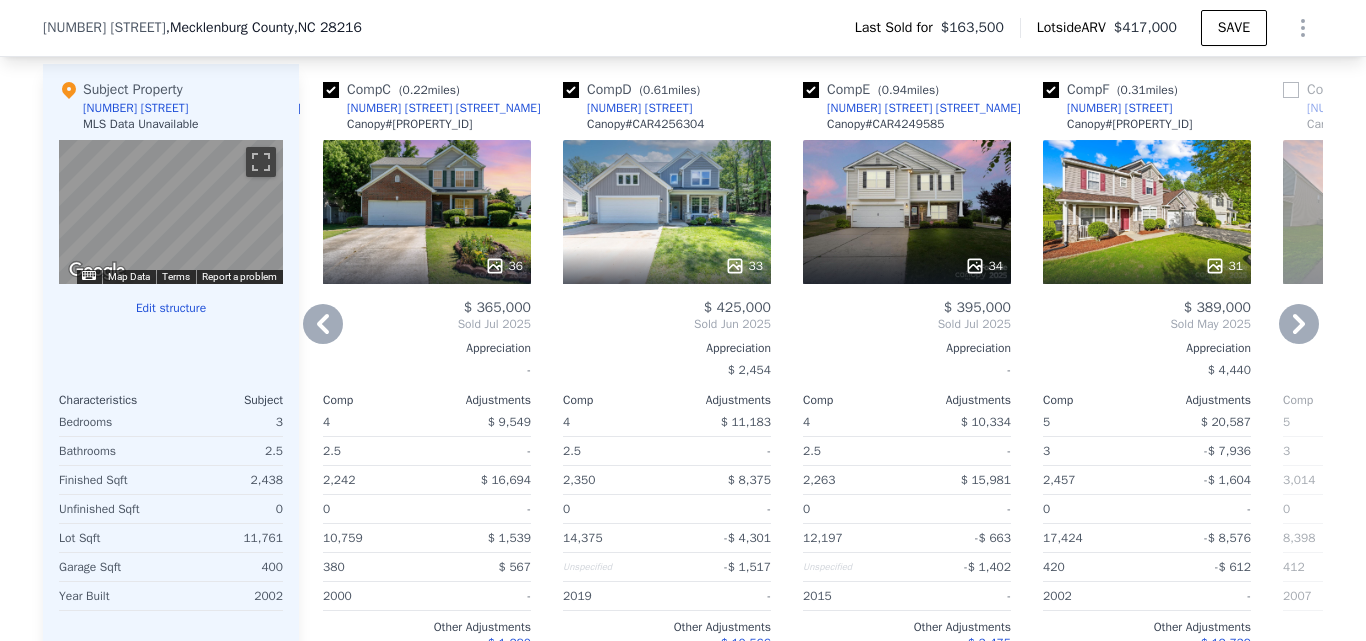 click on "31" at bounding box center [1147, 266] 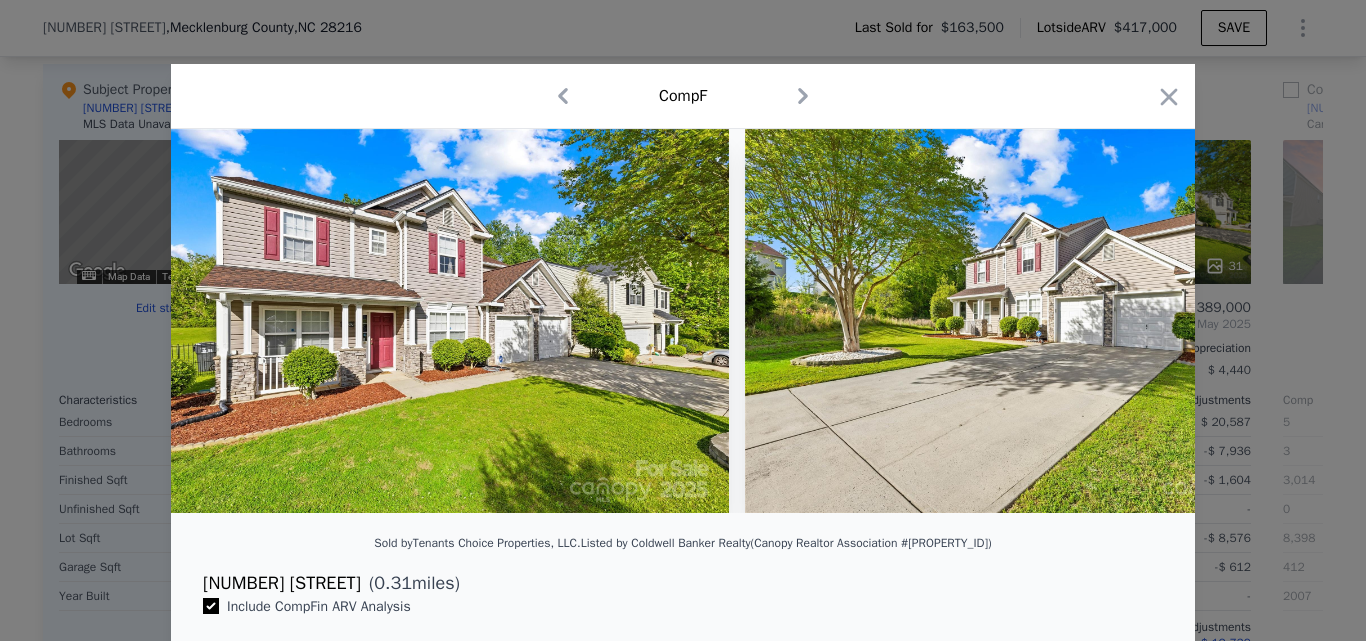 scroll, scrollTop: 0, scrollLeft: 0, axis: both 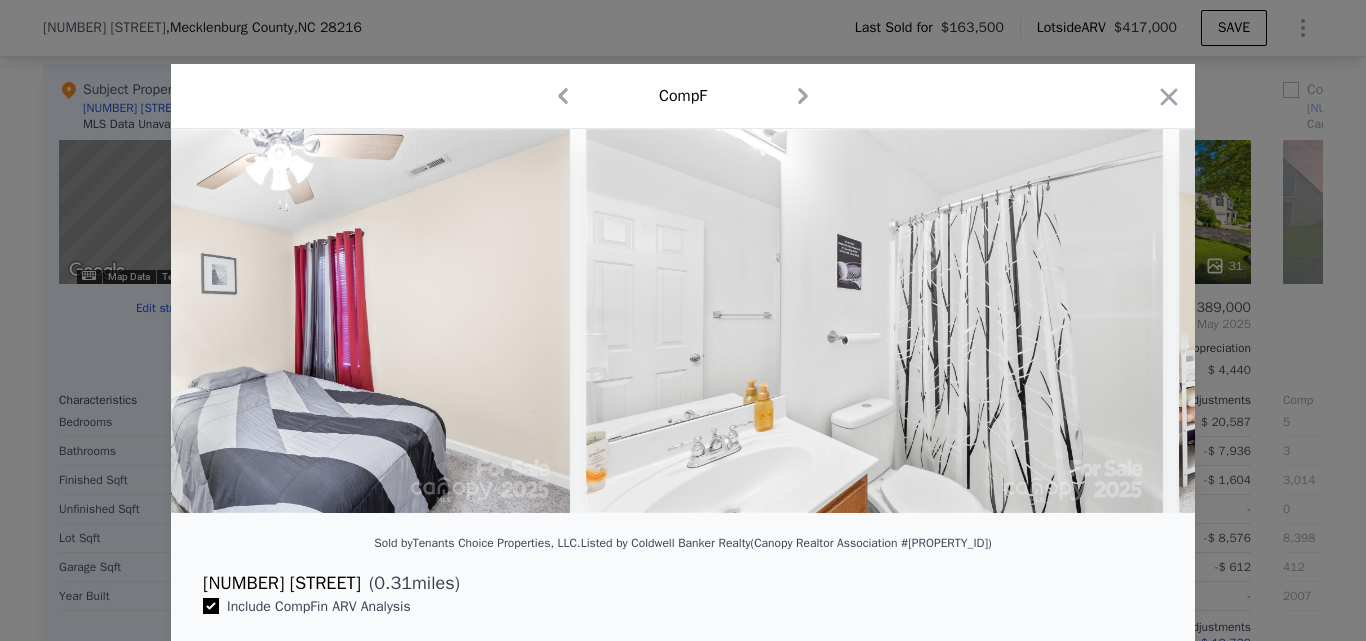 drag, startPoint x: 653, startPoint y: 528, endPoint x: 673, endPoint y: 531, distance: 20.22375 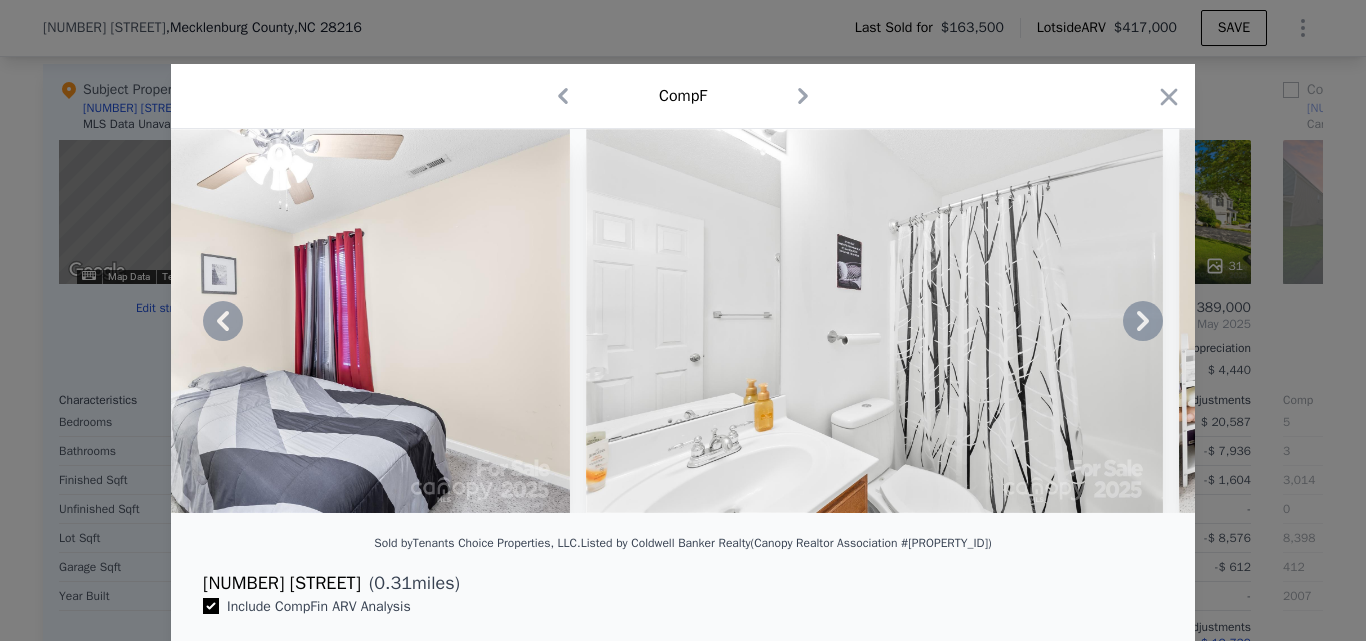 drag, startPoint x: 673, startPoint y: 531, endPoint x: 669, endPoint y: 521, distance: 10.770329 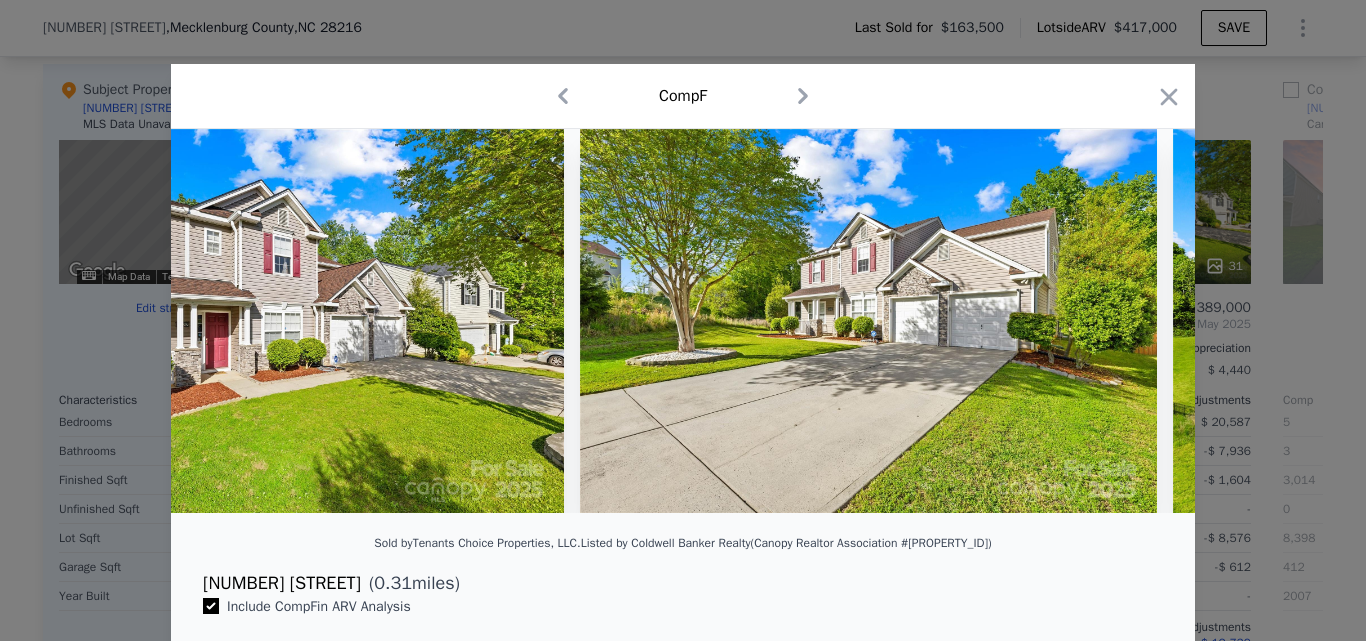 scroll, scrollTop: 0, scrollLeft: 0, axis: both 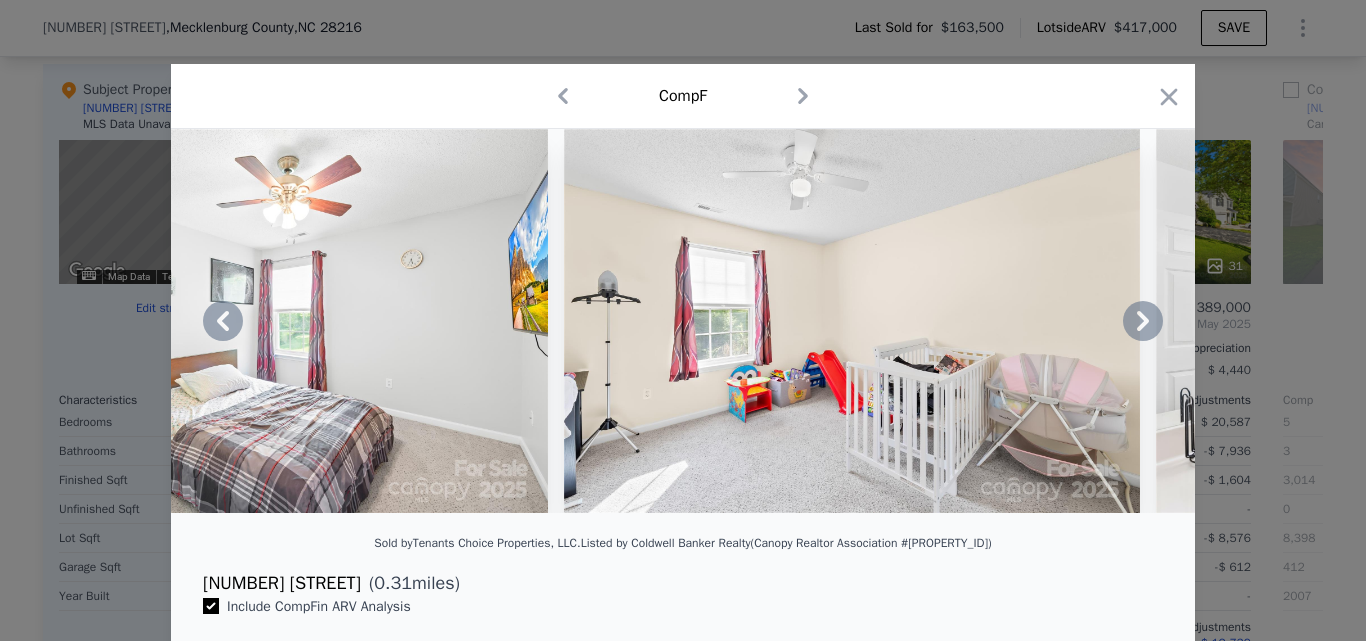 drag, startPoint x: 824, startPoint y: 529, endPoint x: 869, endPoint y: 527, distance: 45.044422 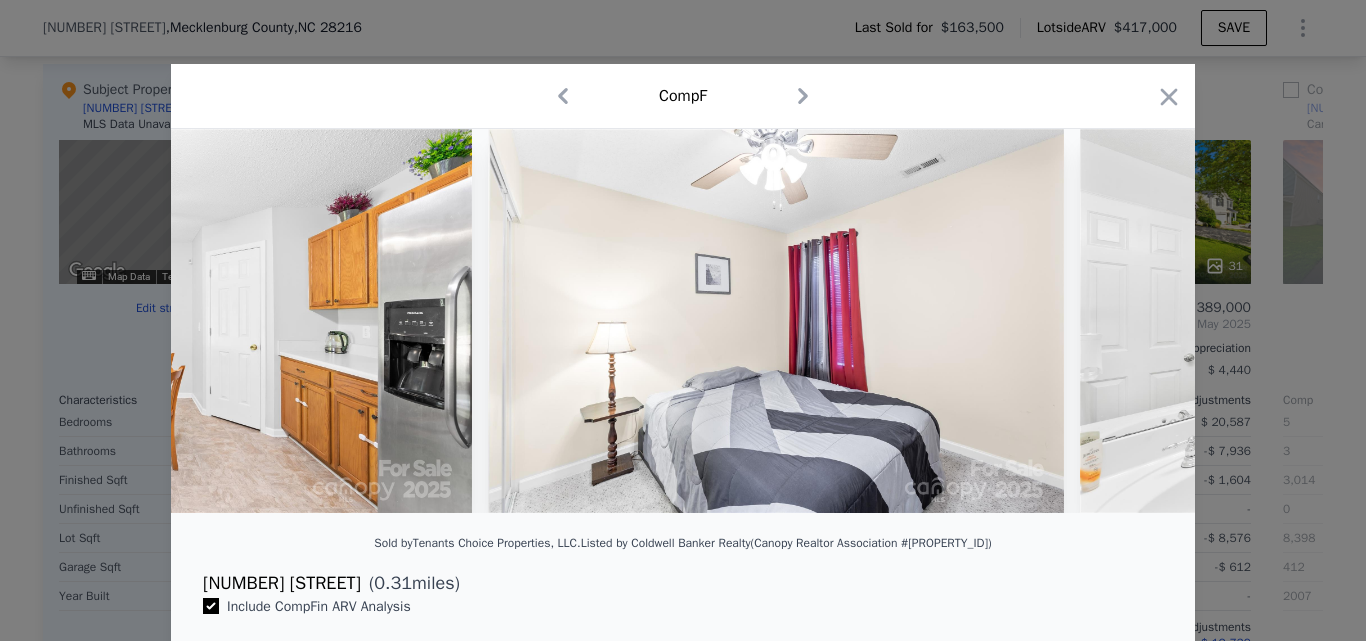 scroll, scrollTop: 0, scrollLeft: 5255, axis: horizontal 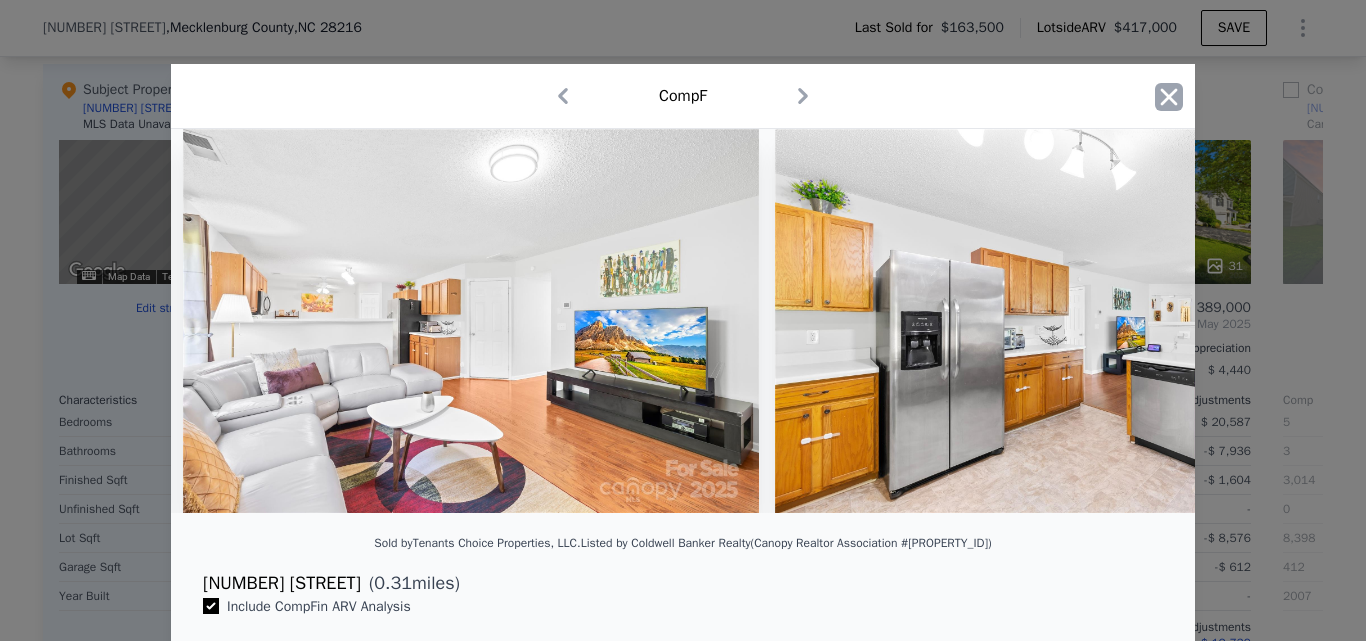 click 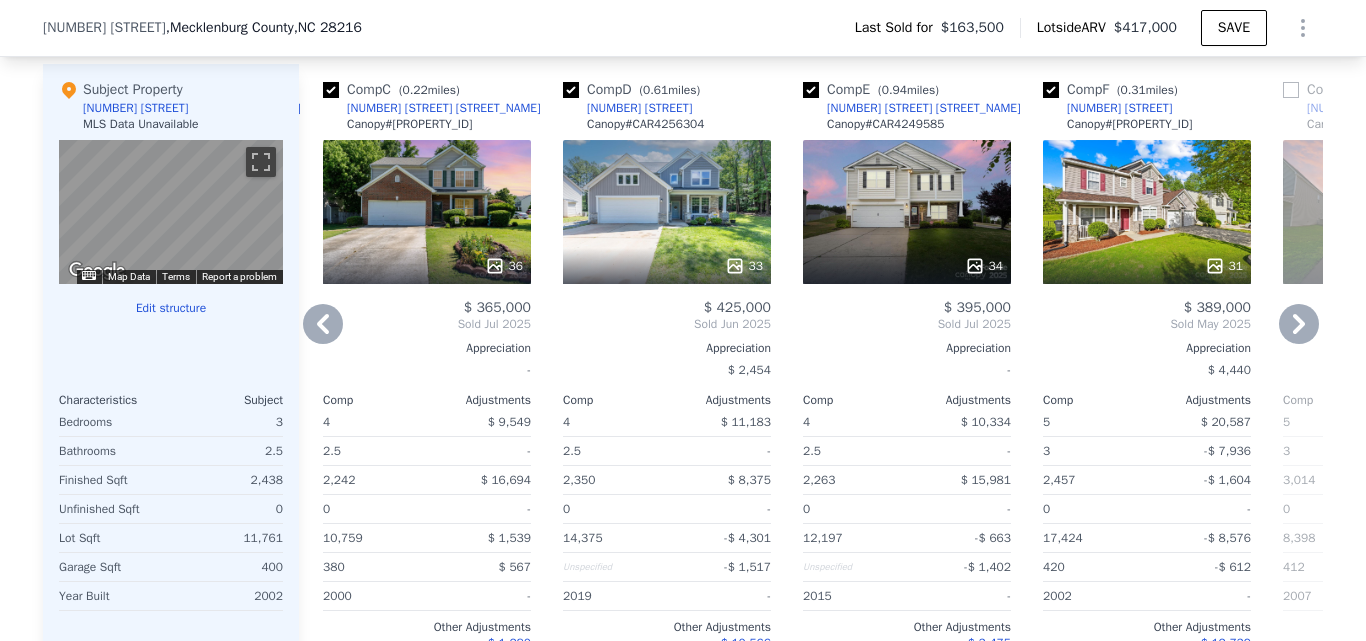 click 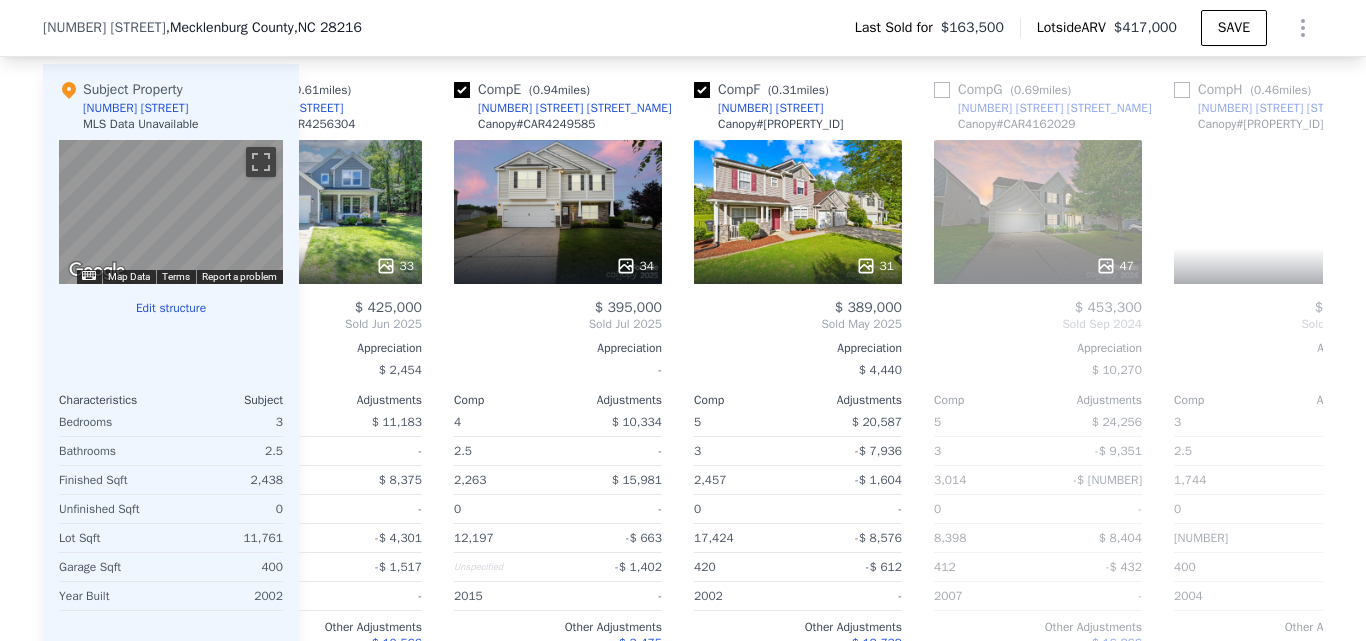scroll, scrollTop: 0, scrollLeft: 960, axis: horizontal 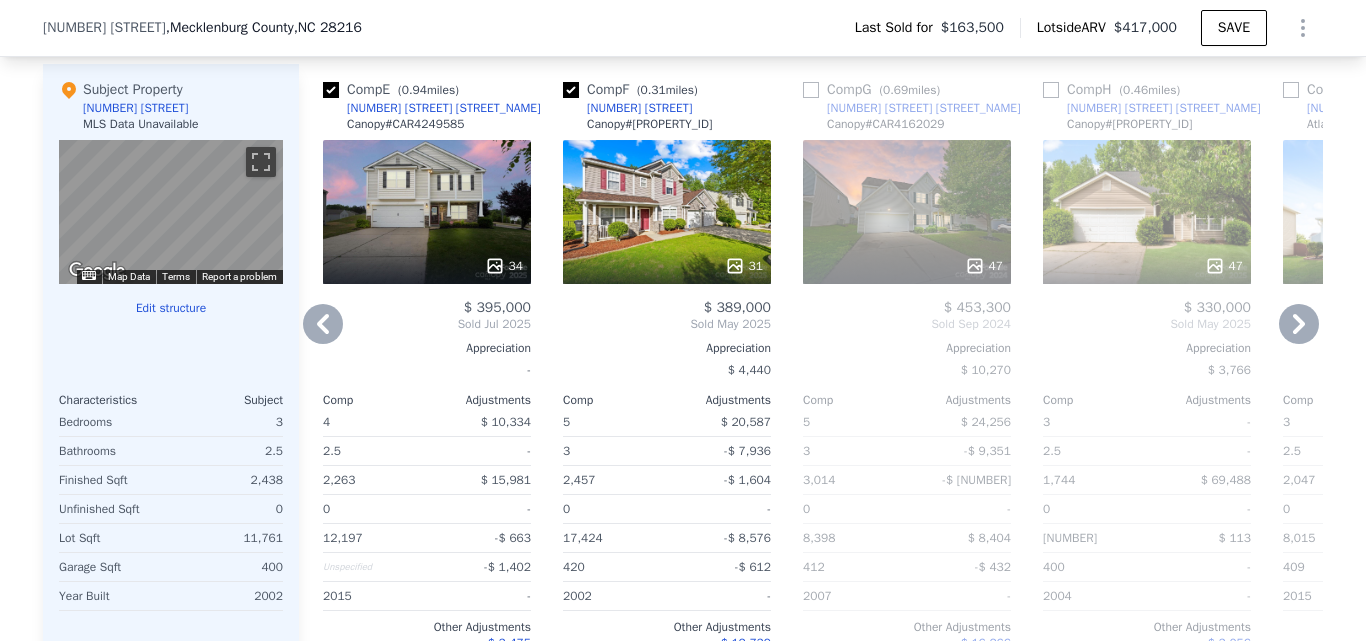 click 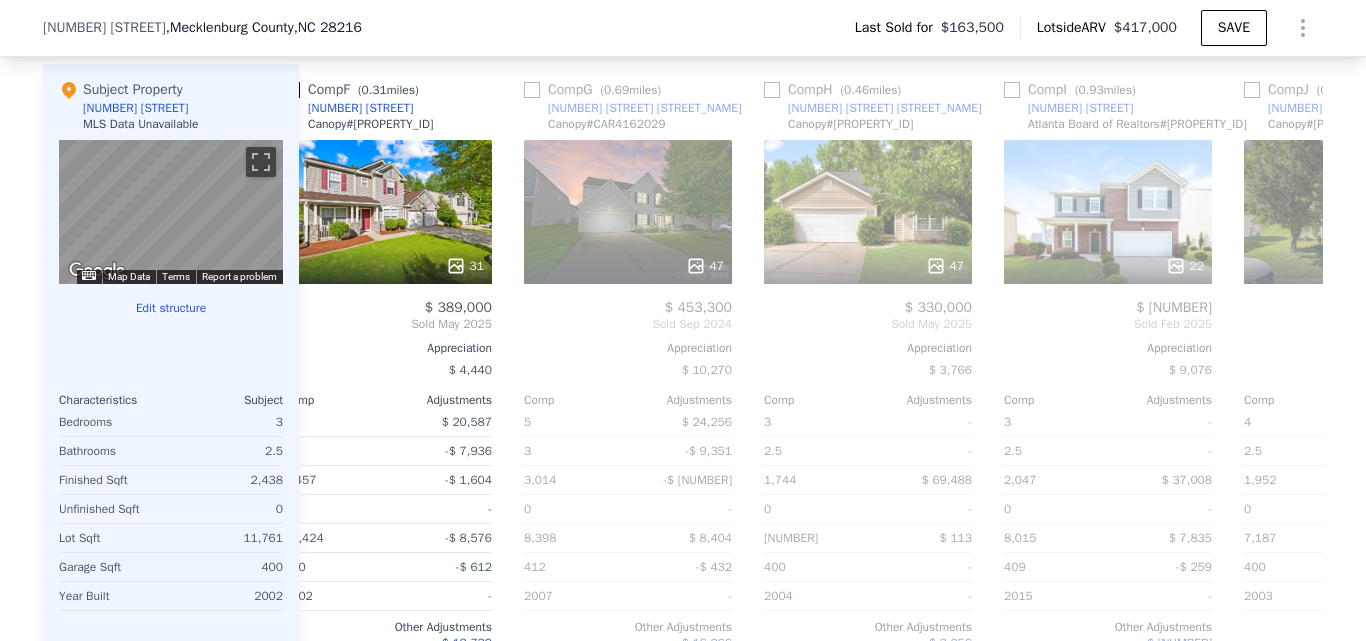 scroll, scrollTop: 0, scrollLeft: 1440, axis: horizontal 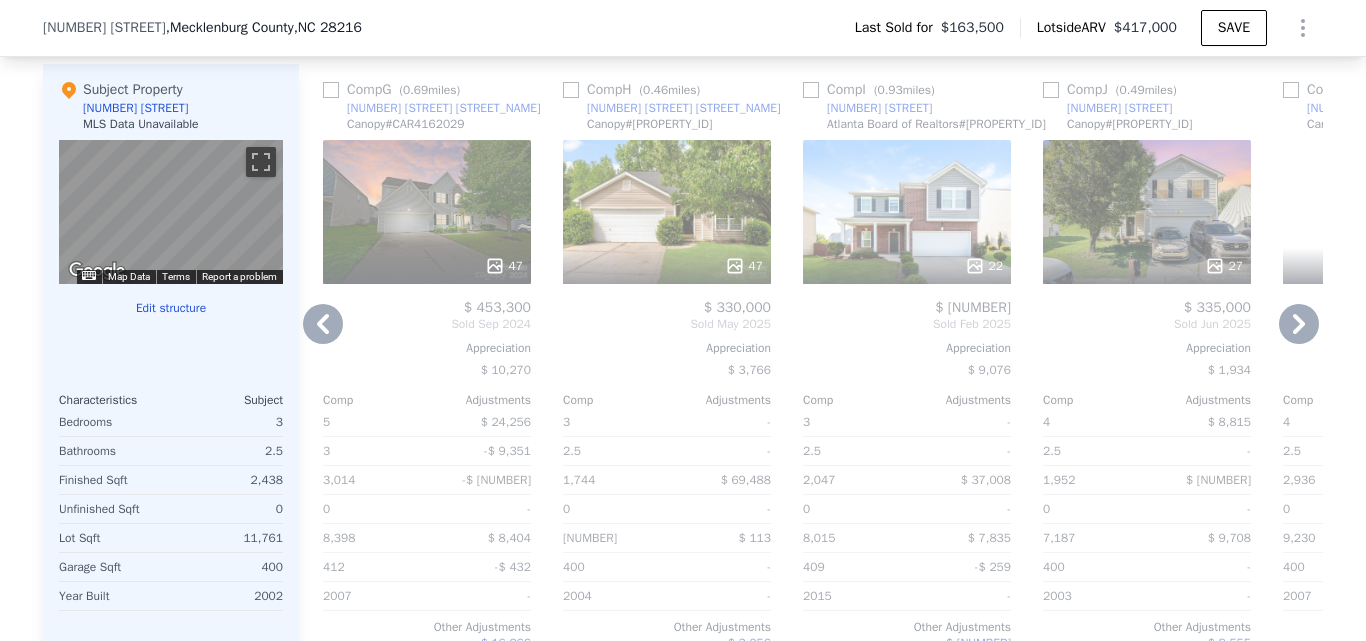click 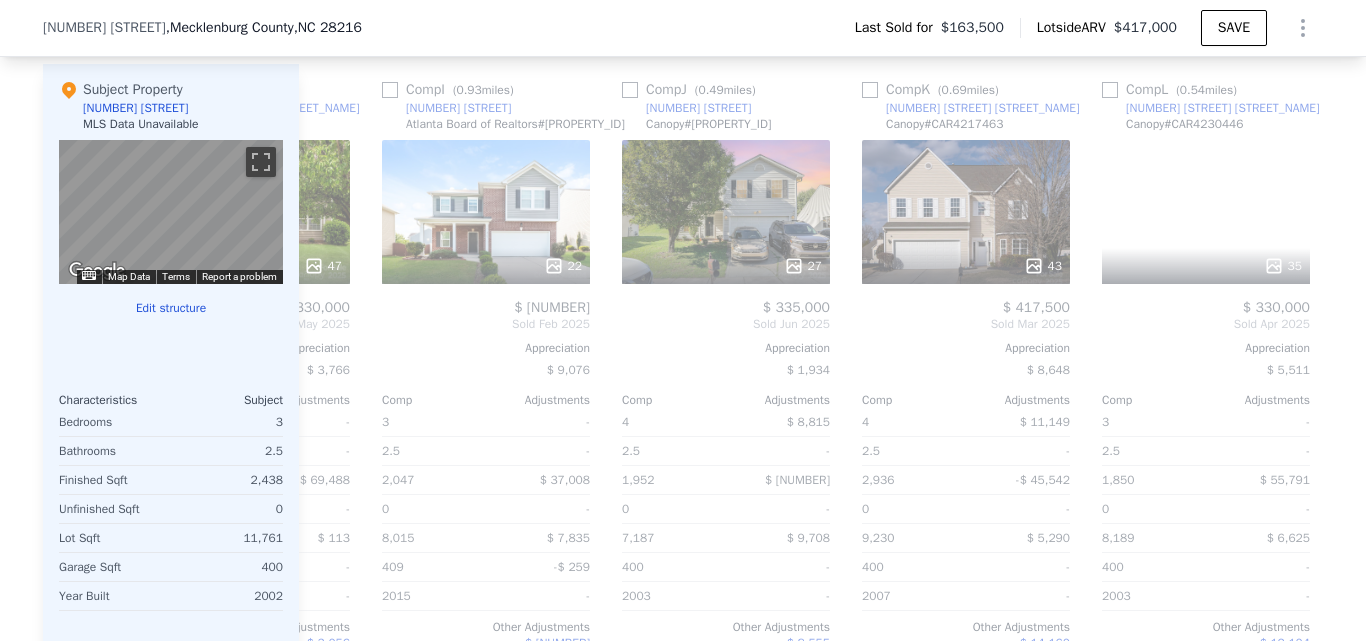 scroll, scrollTop: 0, scrollLeft: 1904, axis: horizontal 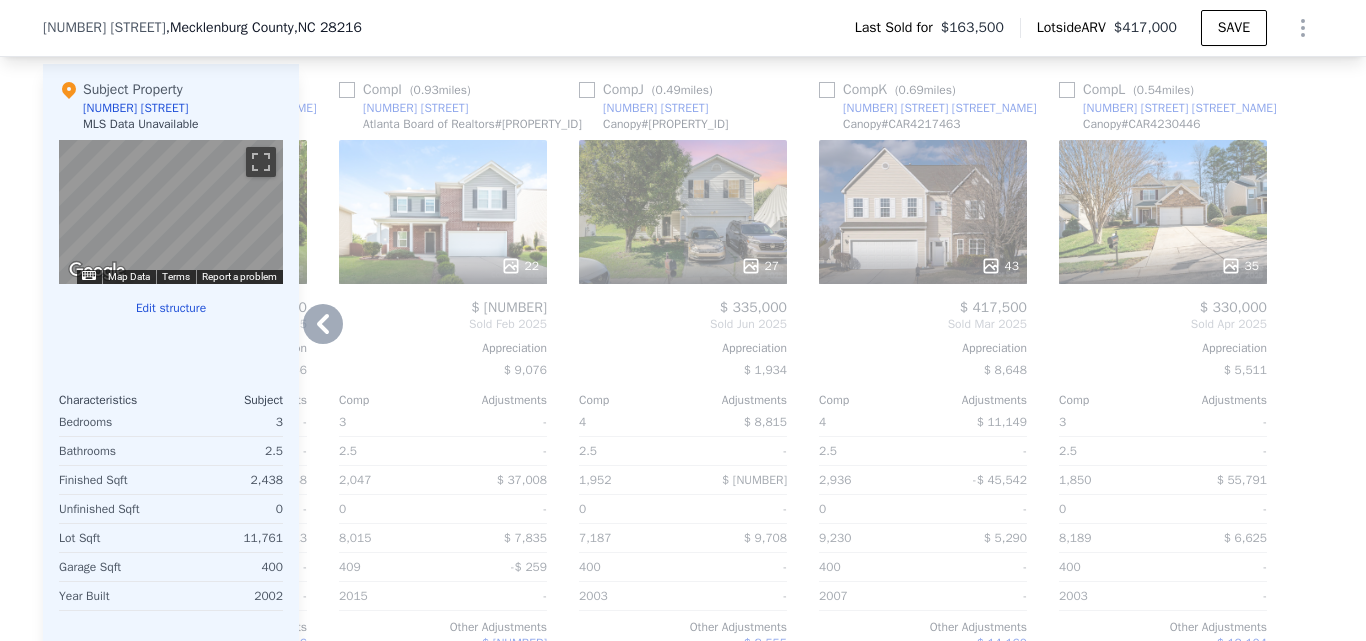 click on "43" at bounding box center (923, 212) 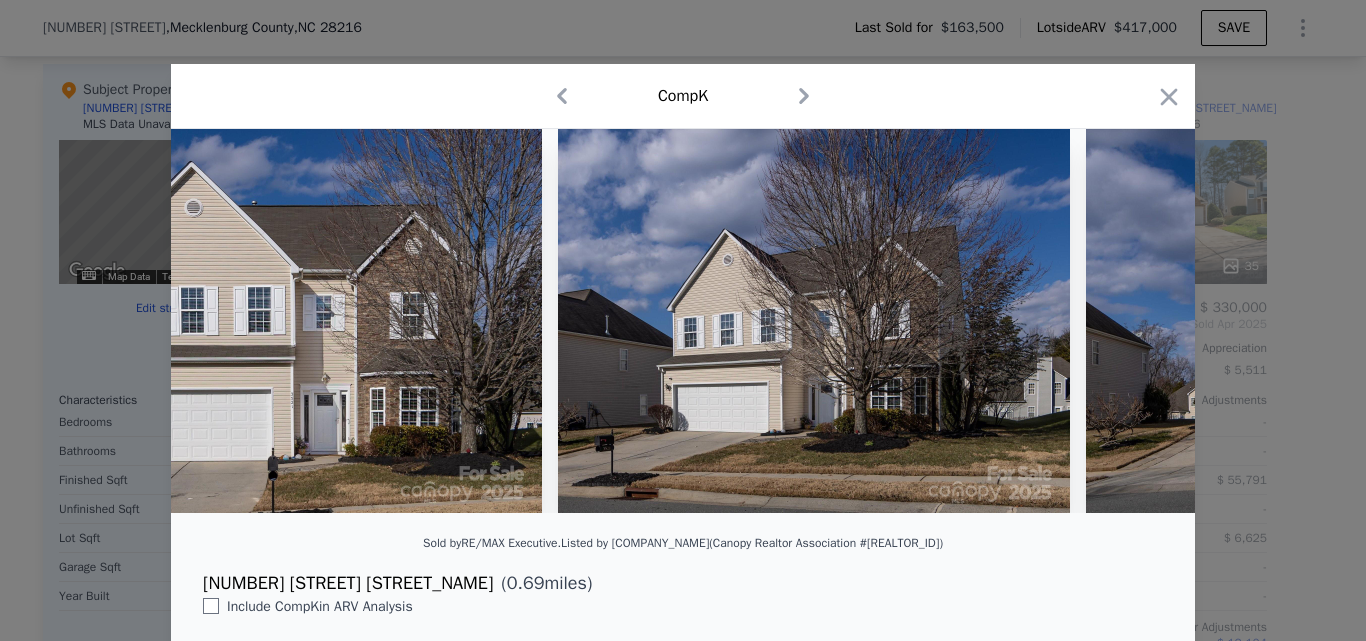 scroll, scrollTop: 0, scrollLeft: 0, axis: both 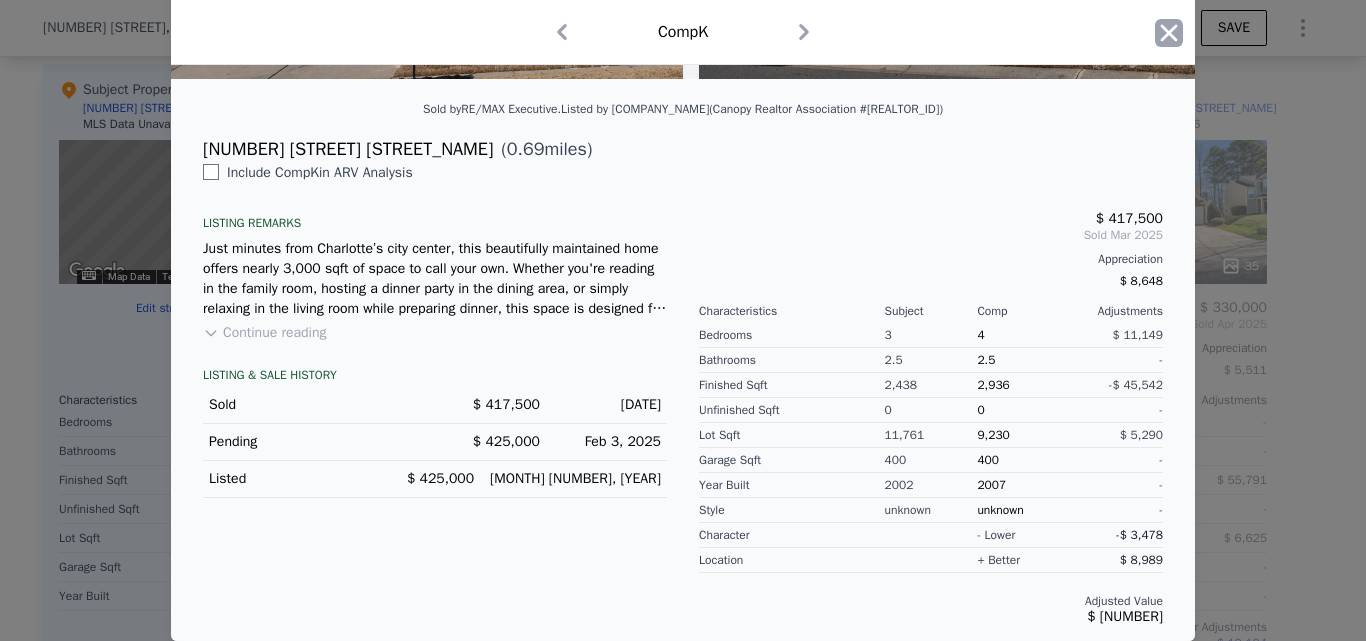 click 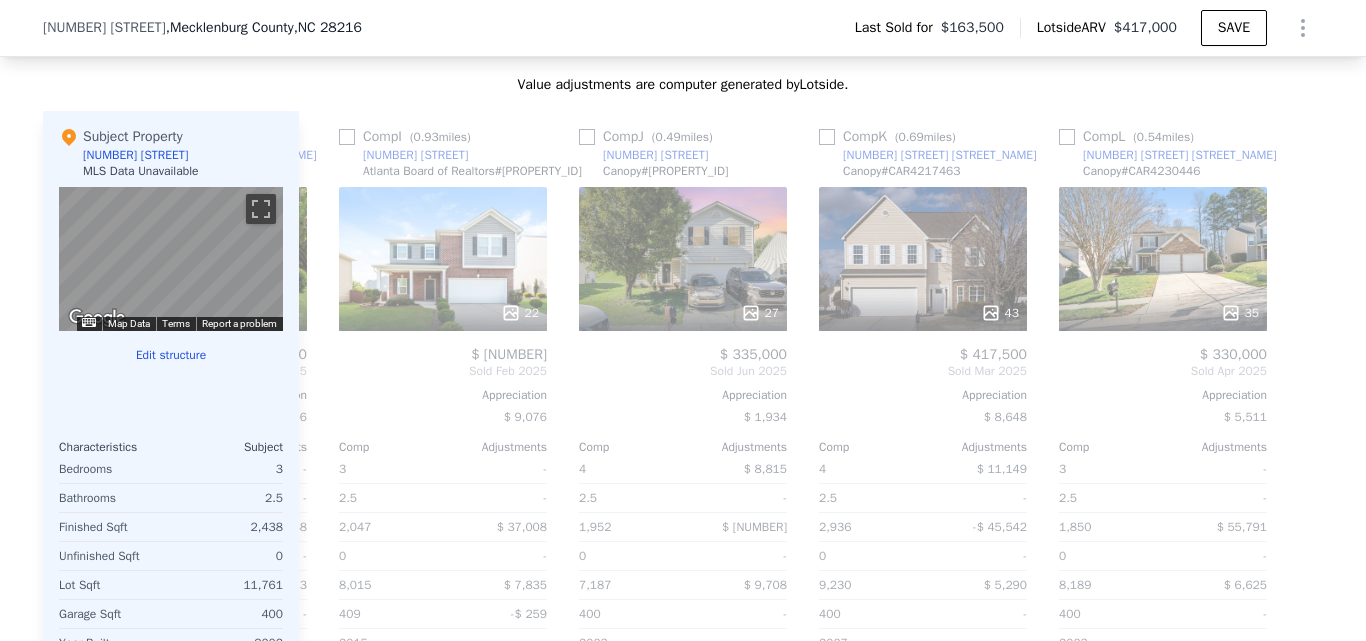 scroll, scrollTop: 1972, scrollLeft: 0, axis: vertical 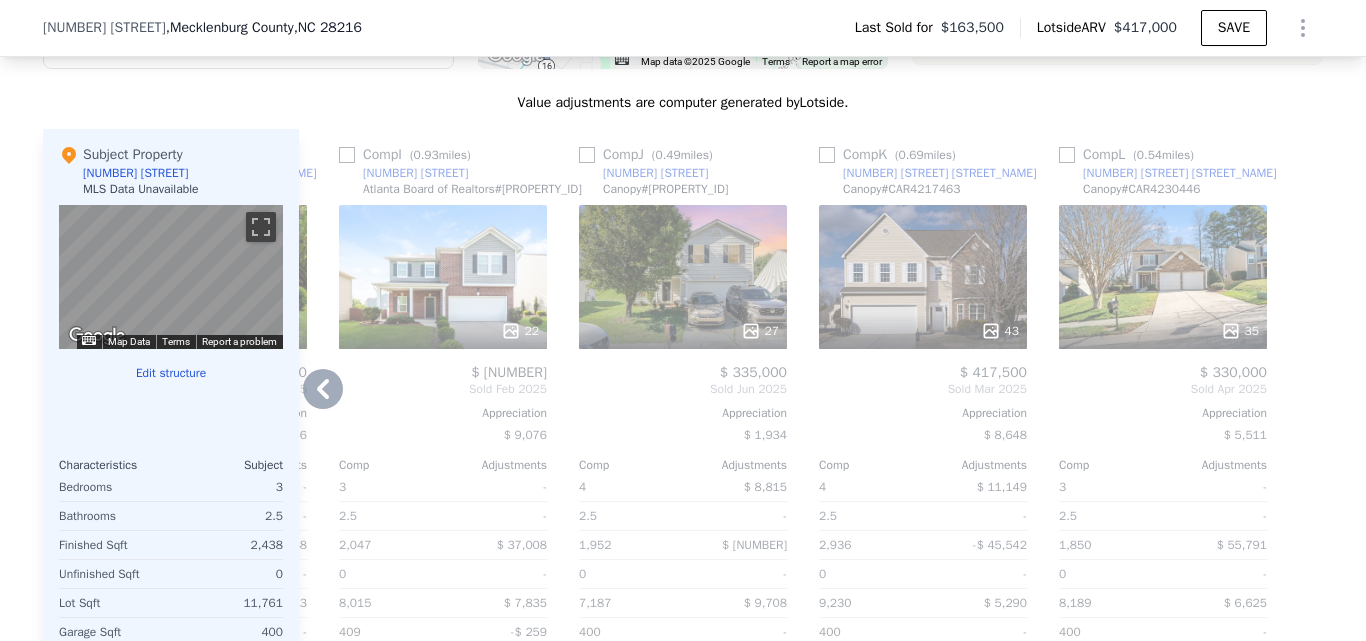 click 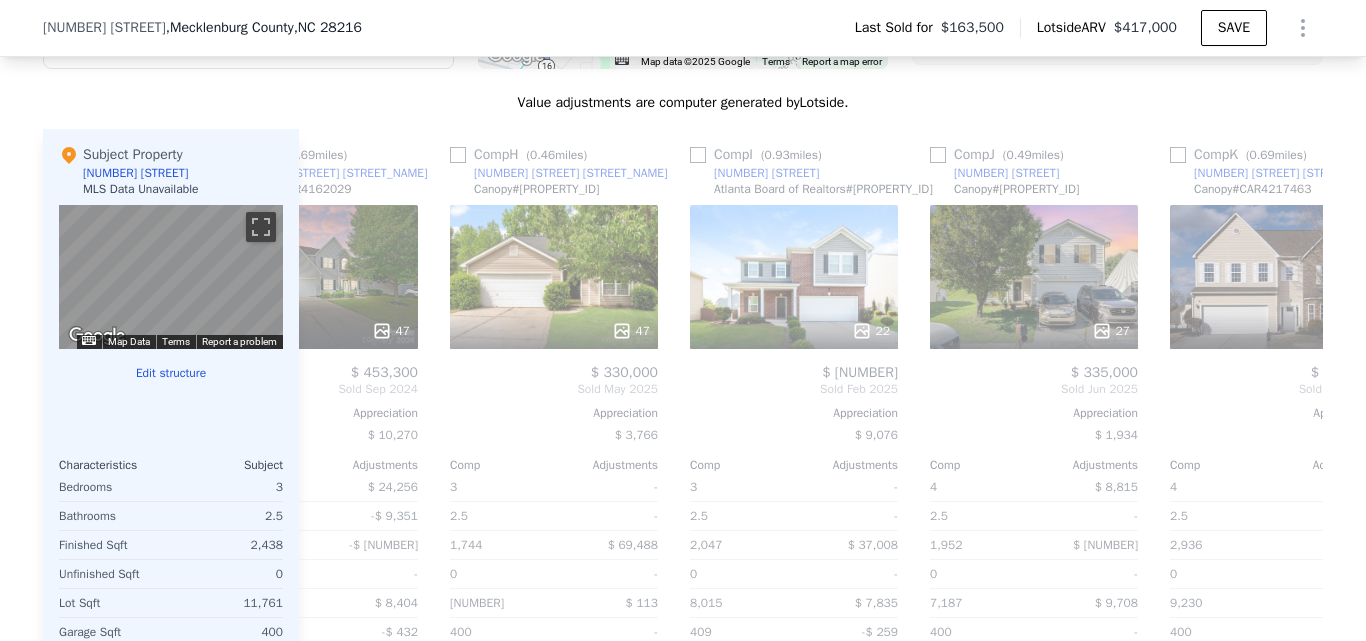 scroll, scrollTop: 0, scrollLeft: 1424, axis: horizontal 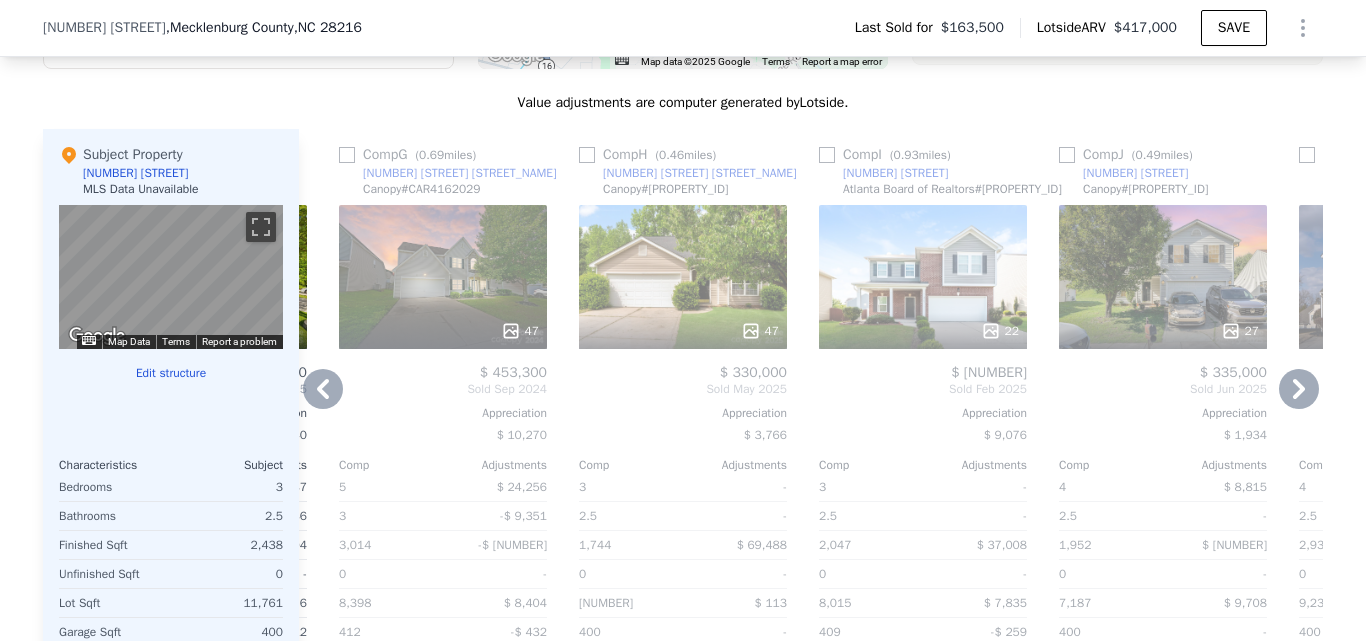 click 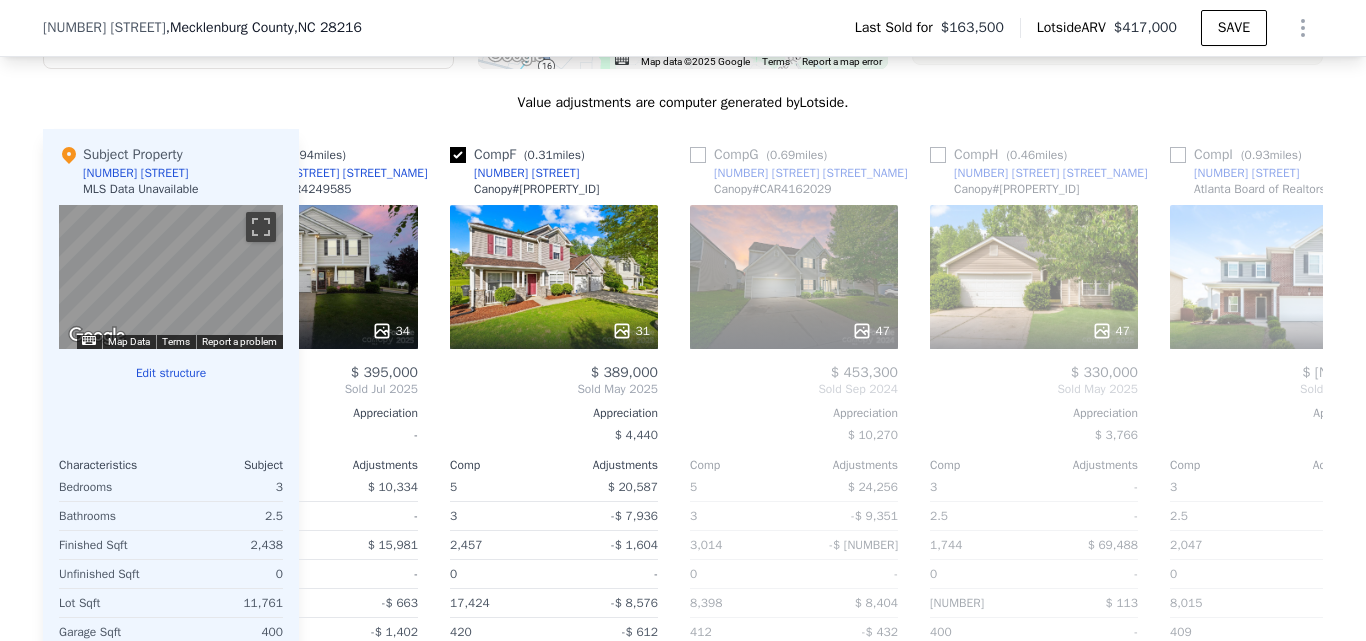 scroll, scrollTop: 0, scrollLeft: 944, axis: horizontal 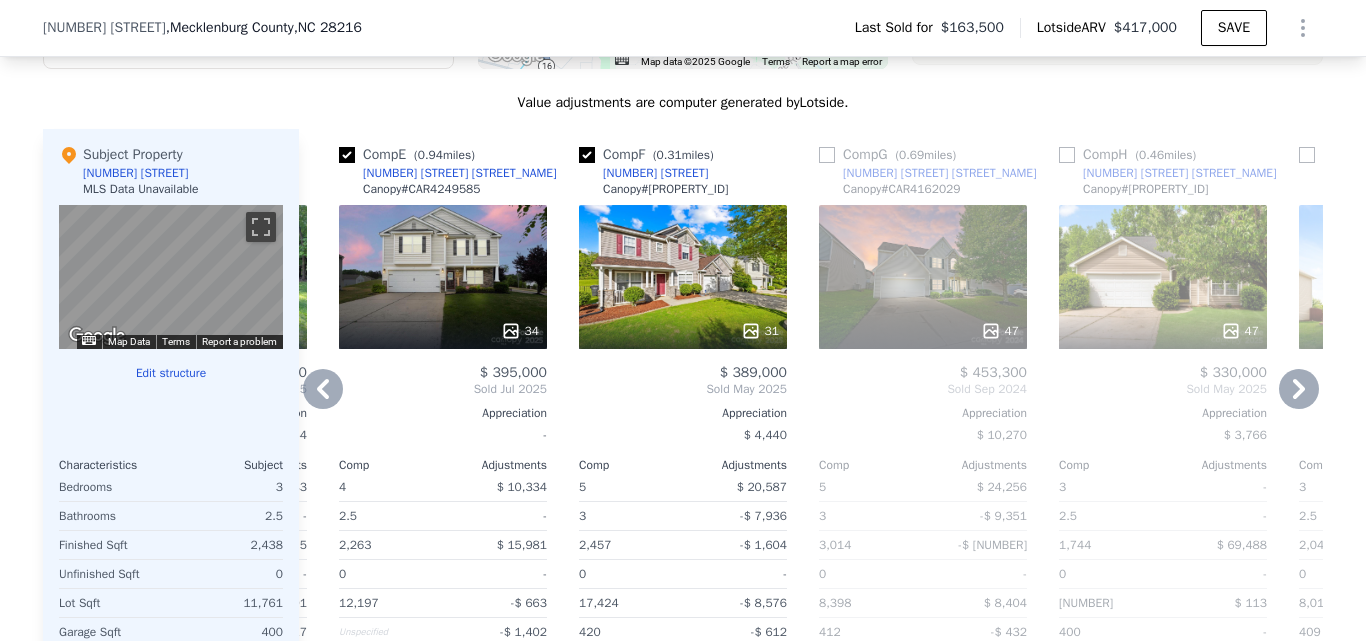 click on "31" at bounding box center (683, 277) 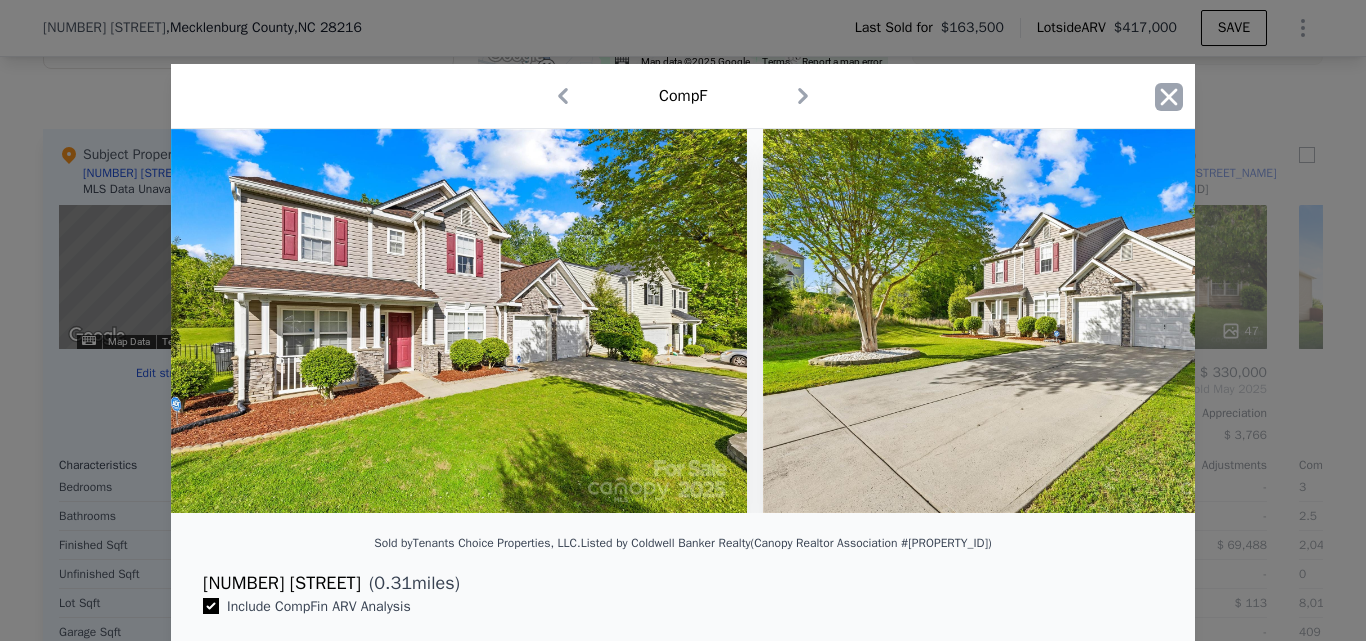 click 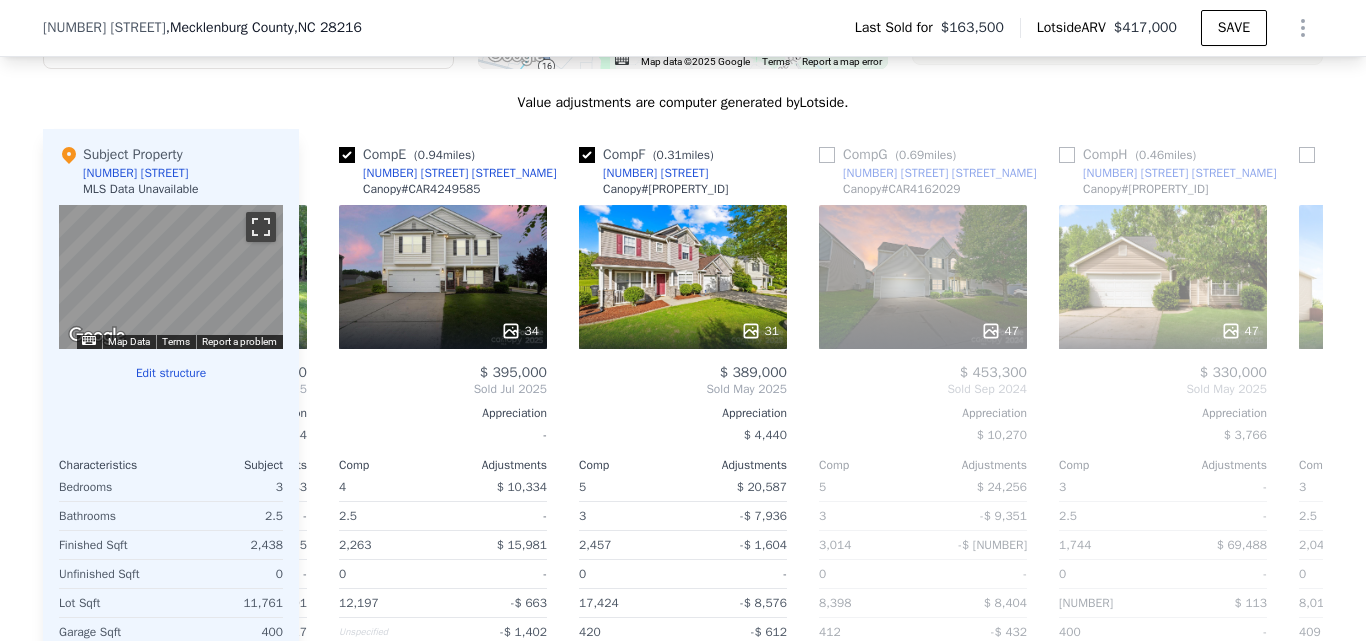 click at bounding box center (261, 227) 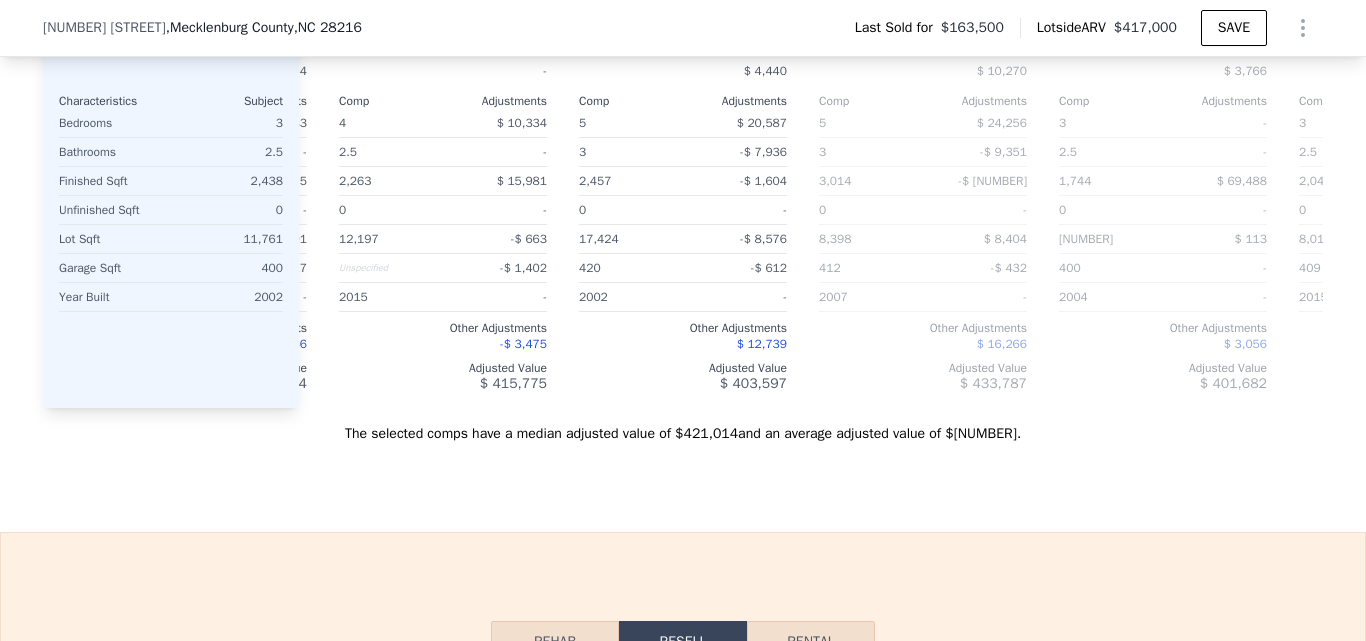 scroll, scrollTop: 2317, scrollLeft: 0, axis: vertical 